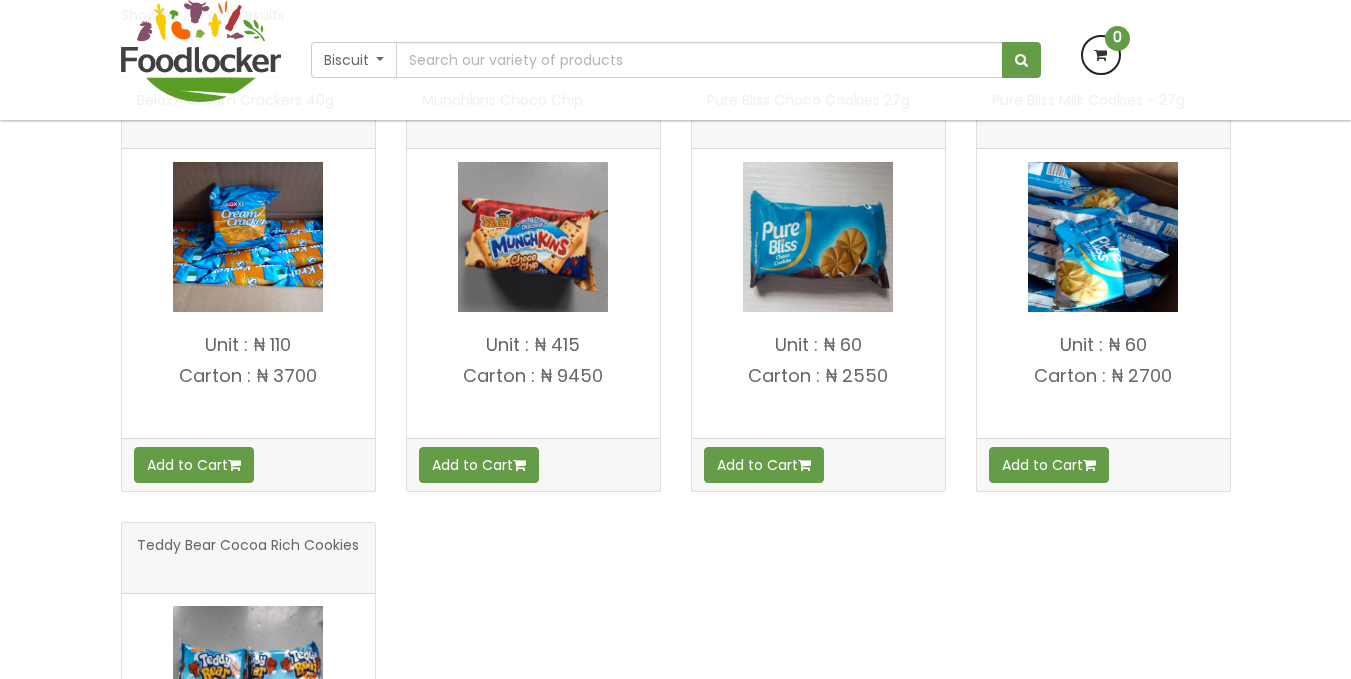 scroll, scrollTop: 300, scrollLeft: 0, axis: vertical 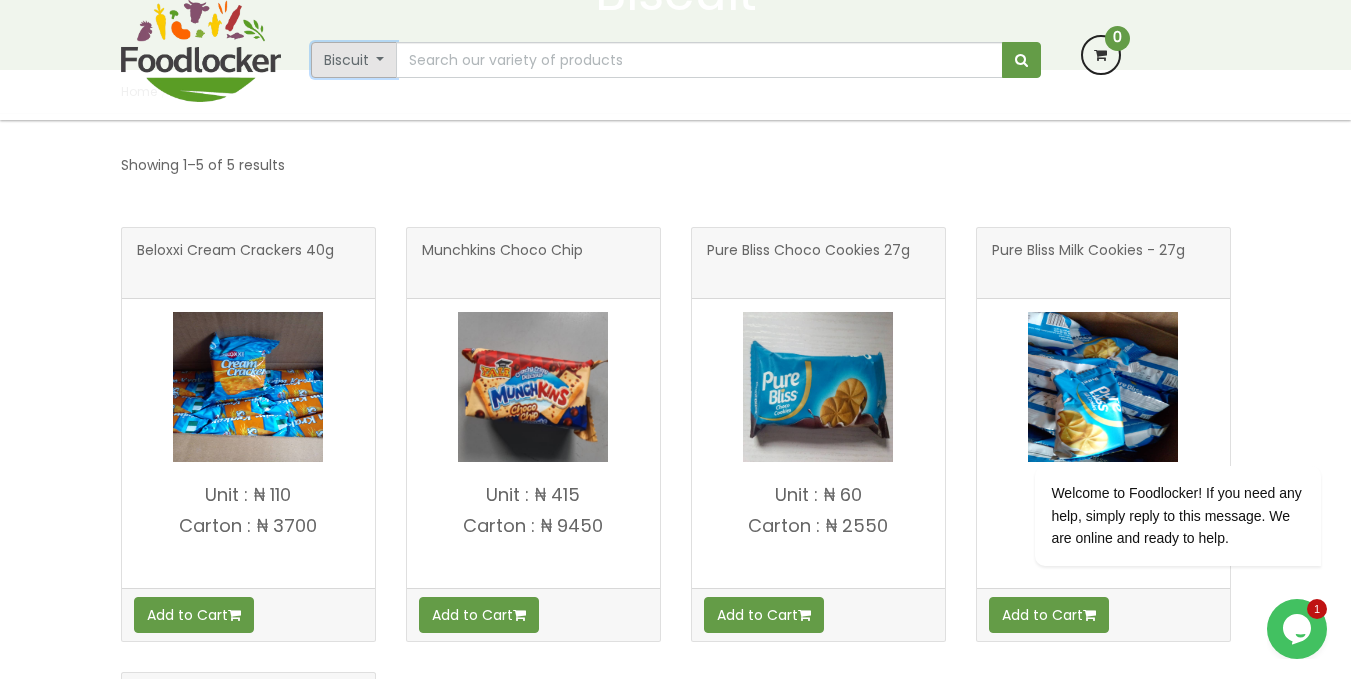 click on "Biscuit" at bounding box center (354, 60) 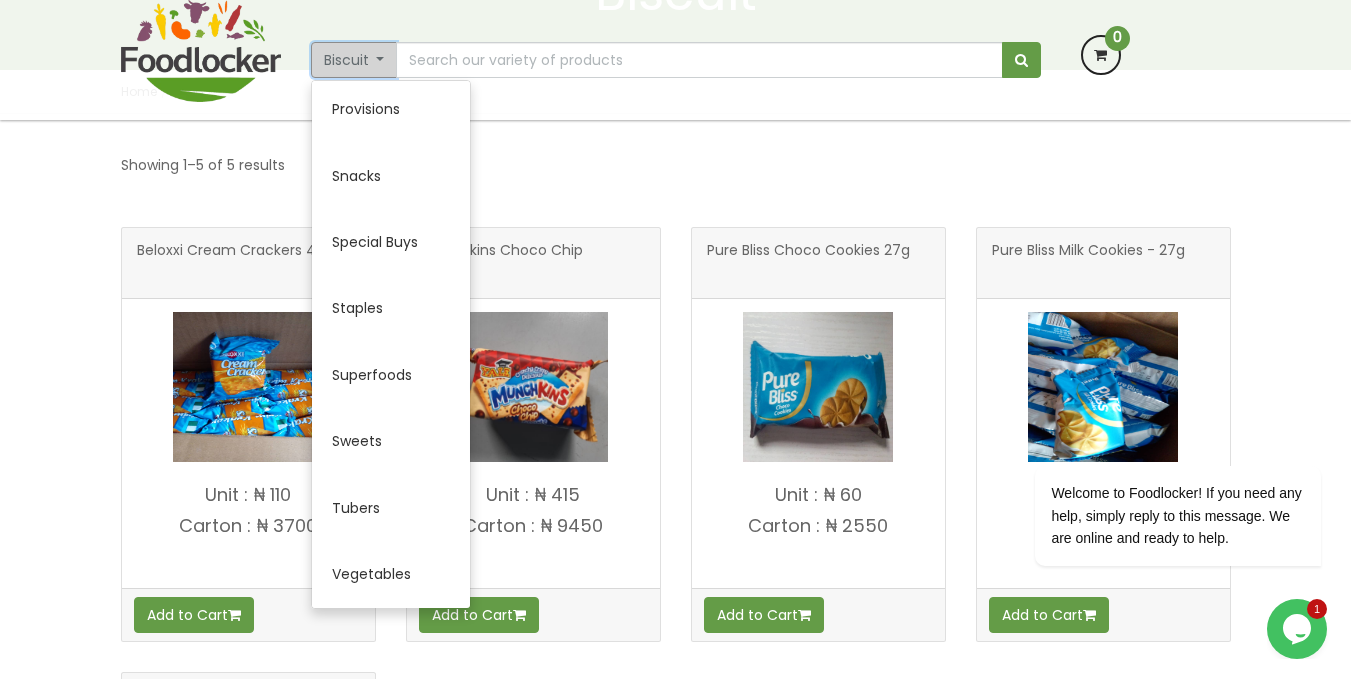 scroll, scrollTop: 1010, scrollLeft: 0, axis: vertical 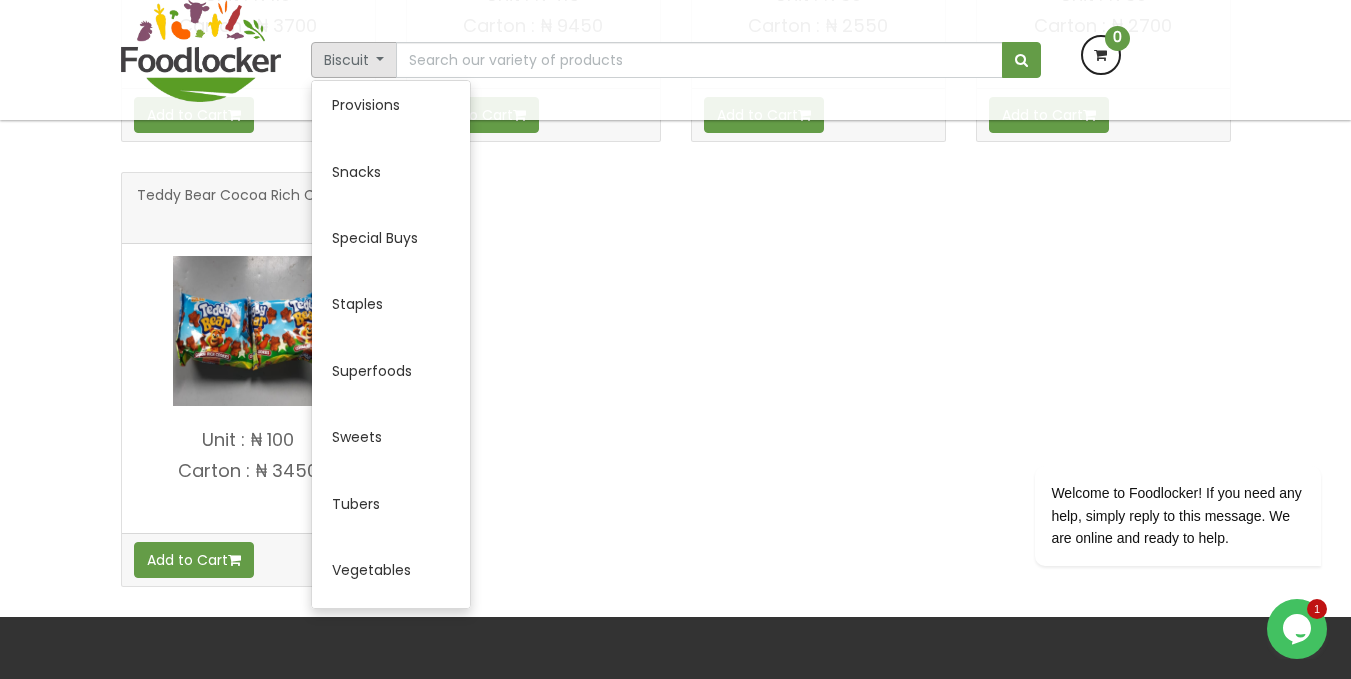 click on "Beloxxi Cream Crackers 40g" at bounding box center [676, 172] 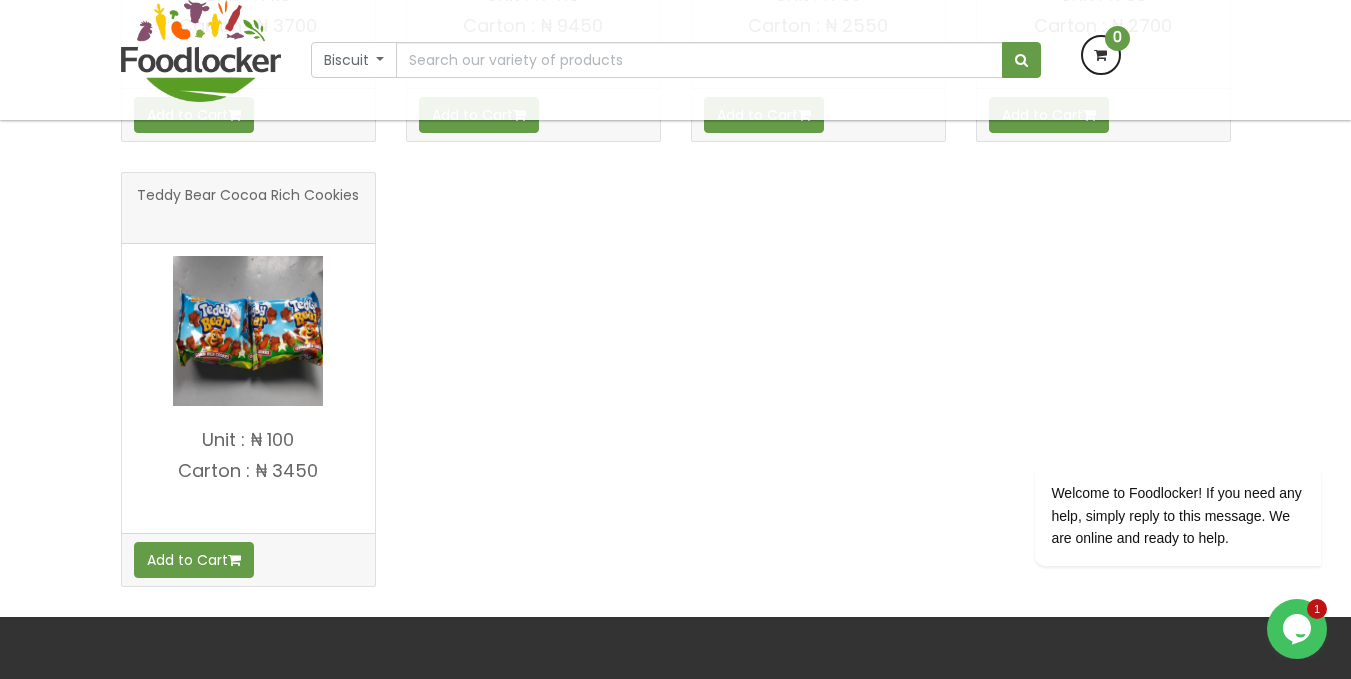 click at bounding box center [201, 51] 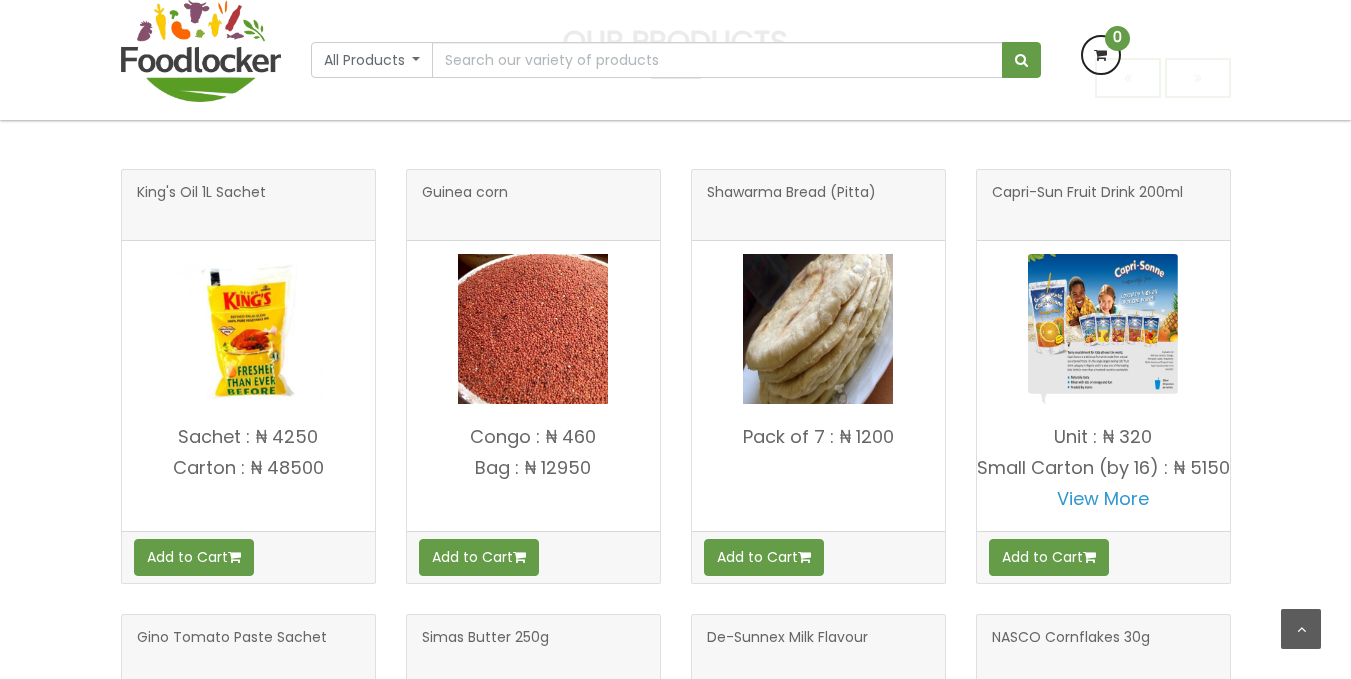 scroll, scrollTop: 900, scrollLeft: 0, axis: vertical 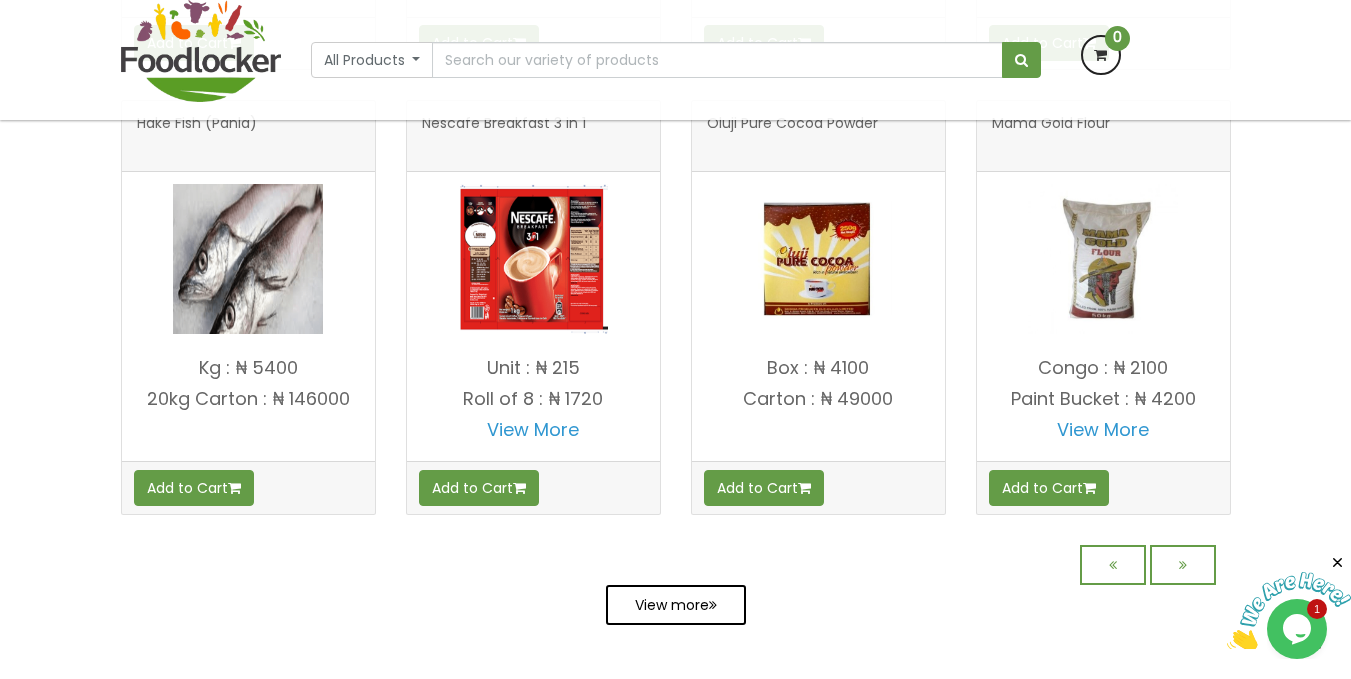 click on "View more" at bounding box center (676, 605) 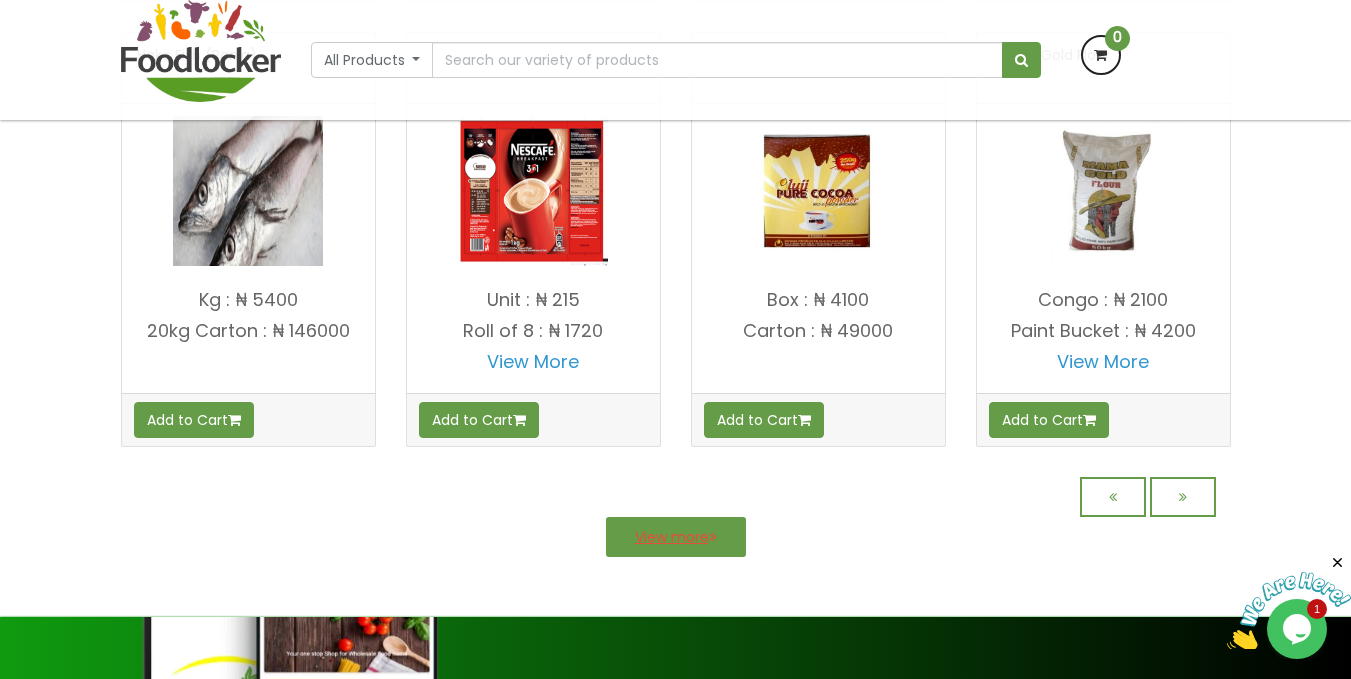 scroll, scrollTop: 1842, scrollLeft: 0, axis: vertical 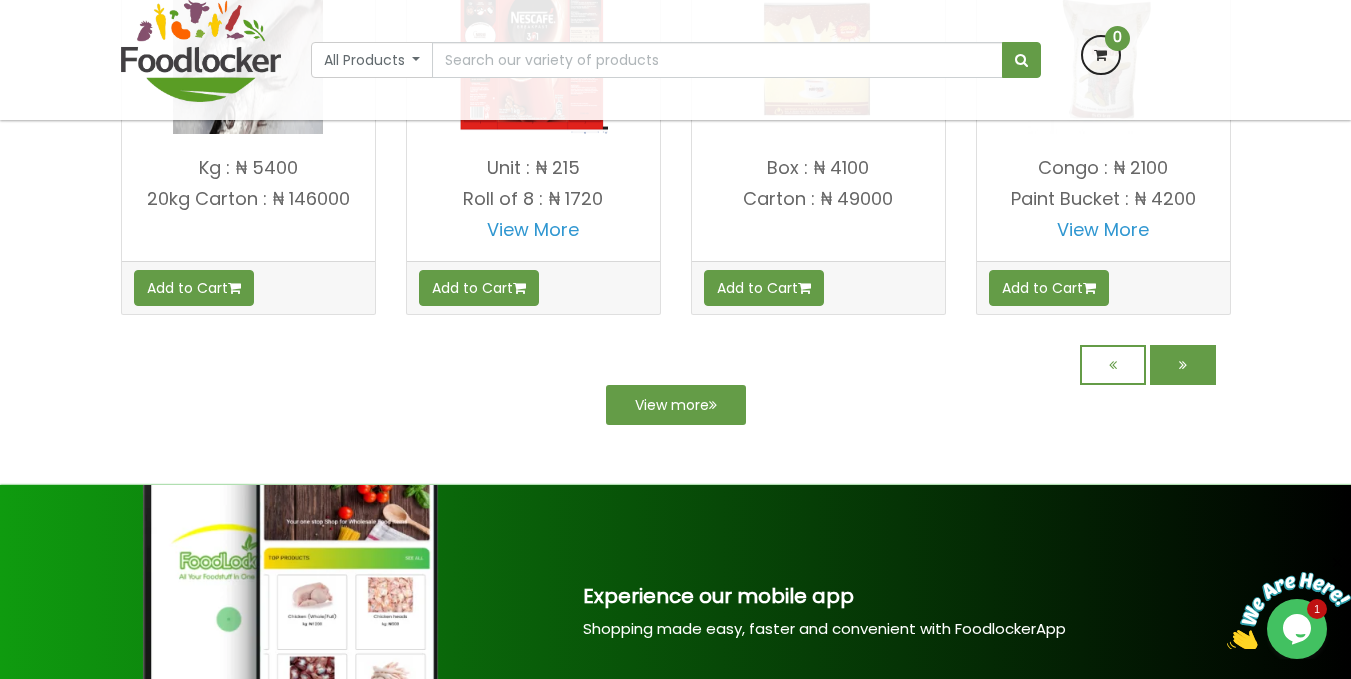 click at bounding box center (1183, 365) 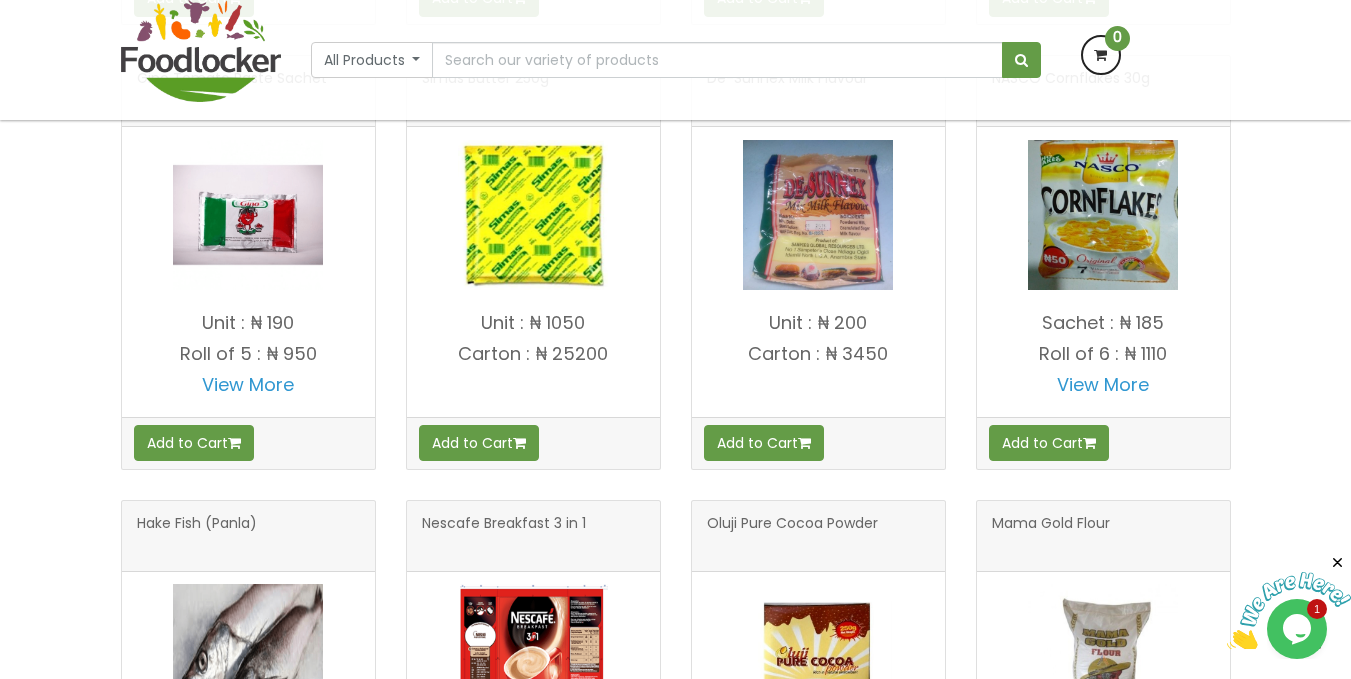 scroll, scrollTop: 1000, scrollLeft: 0, axis: vertical 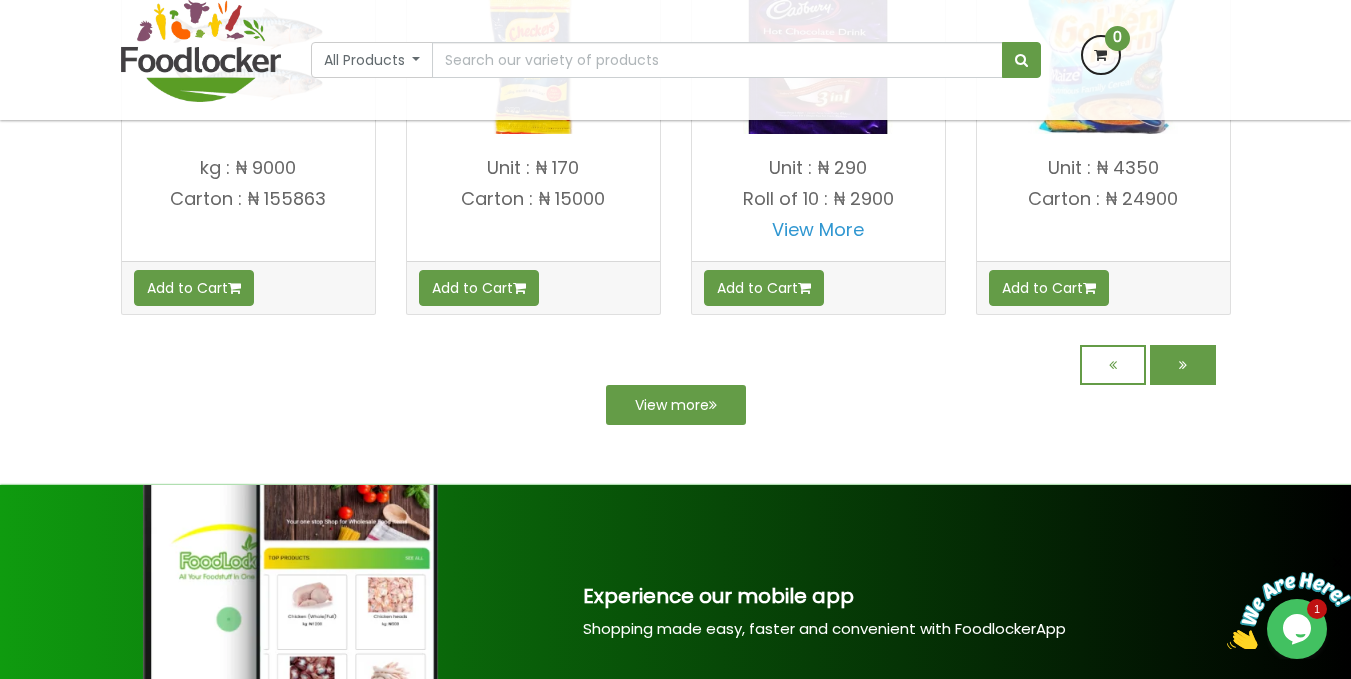 click at bounding box center (1183, 365) 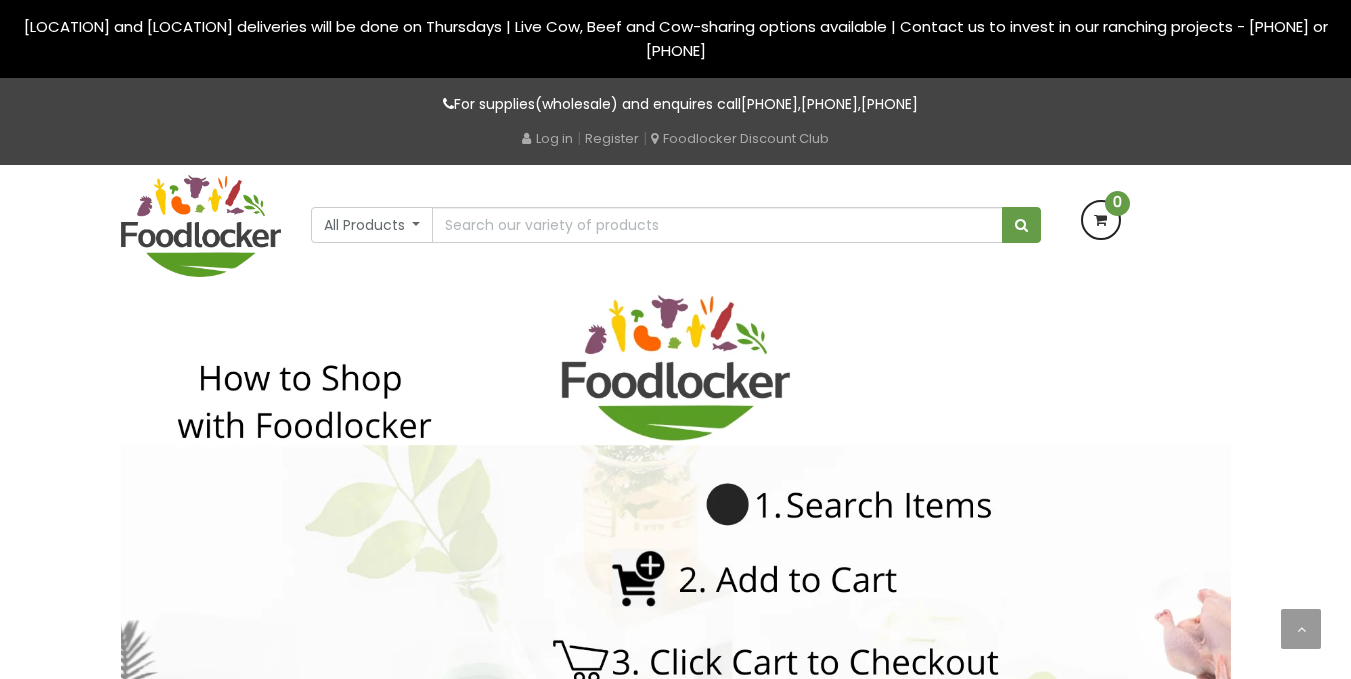 scroll, scrollTop: 0, scrollLeft: 0, axis: both 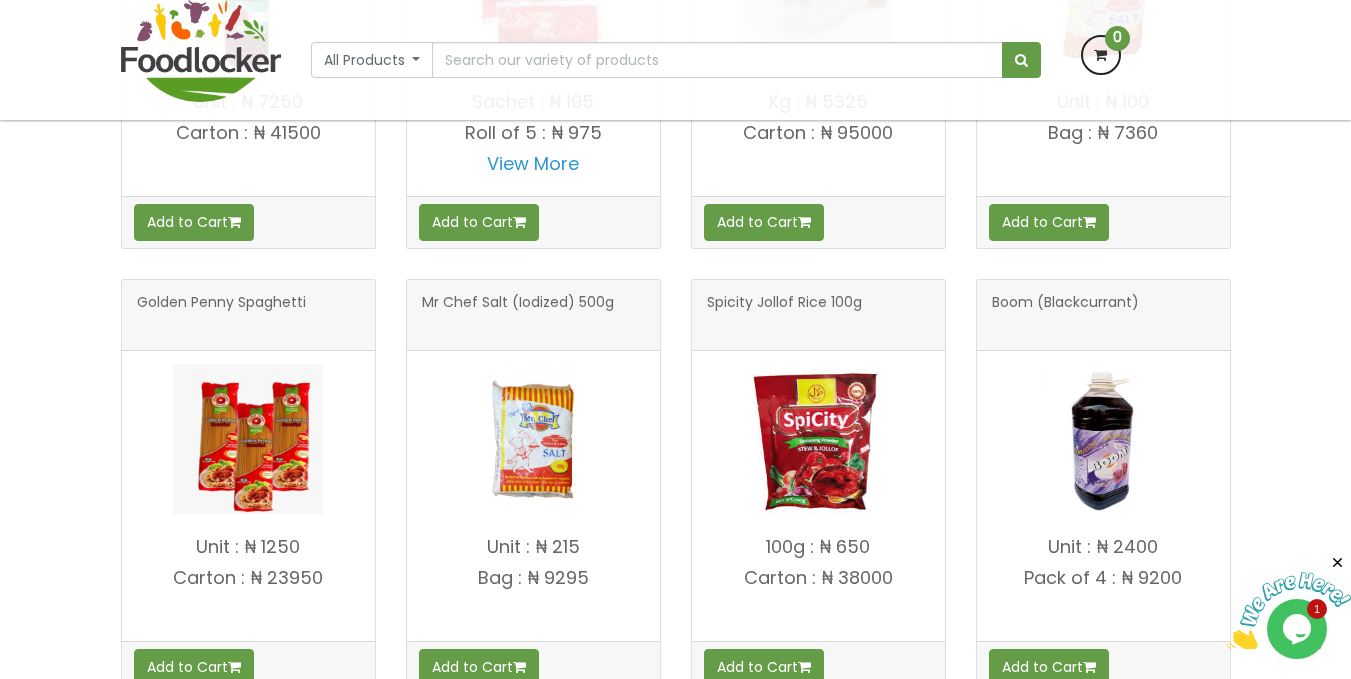 click at bounding box center (818, 439) 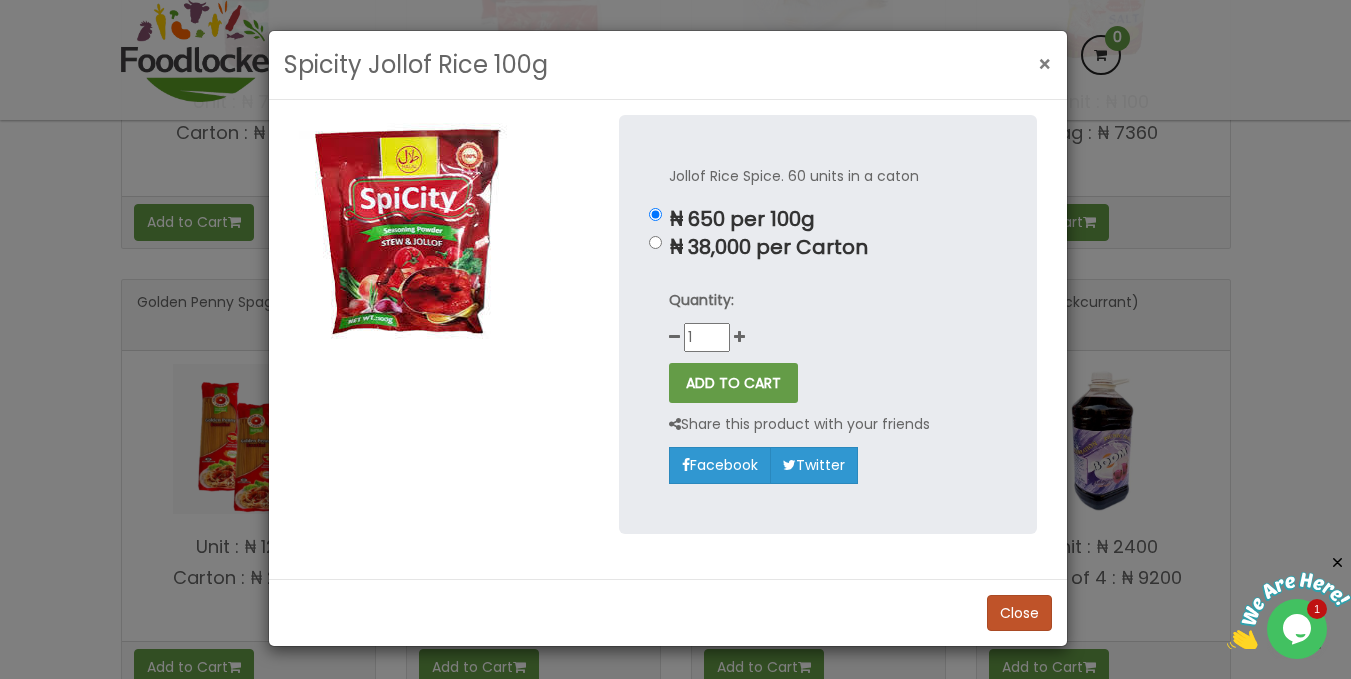 click on "×" at bounding box center (1045, 64) 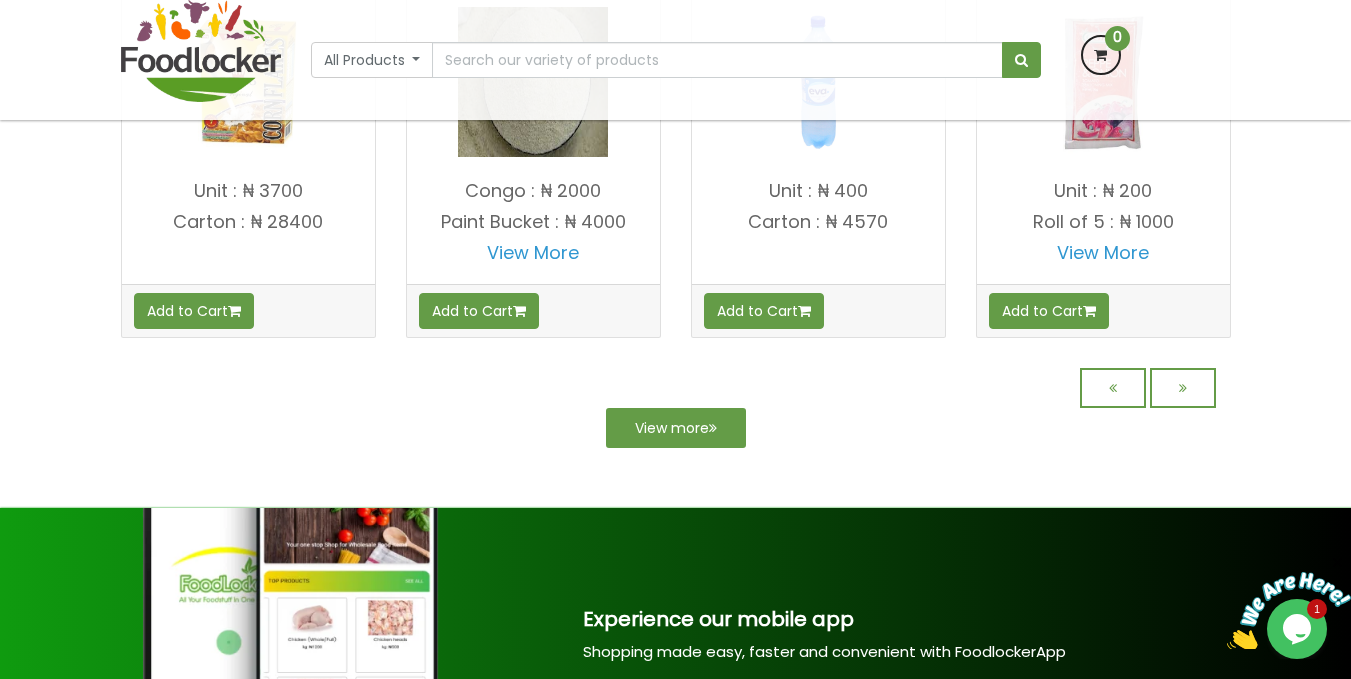 scroll, scrollTop: 1942, scrollLeft: 0, axis: vertical 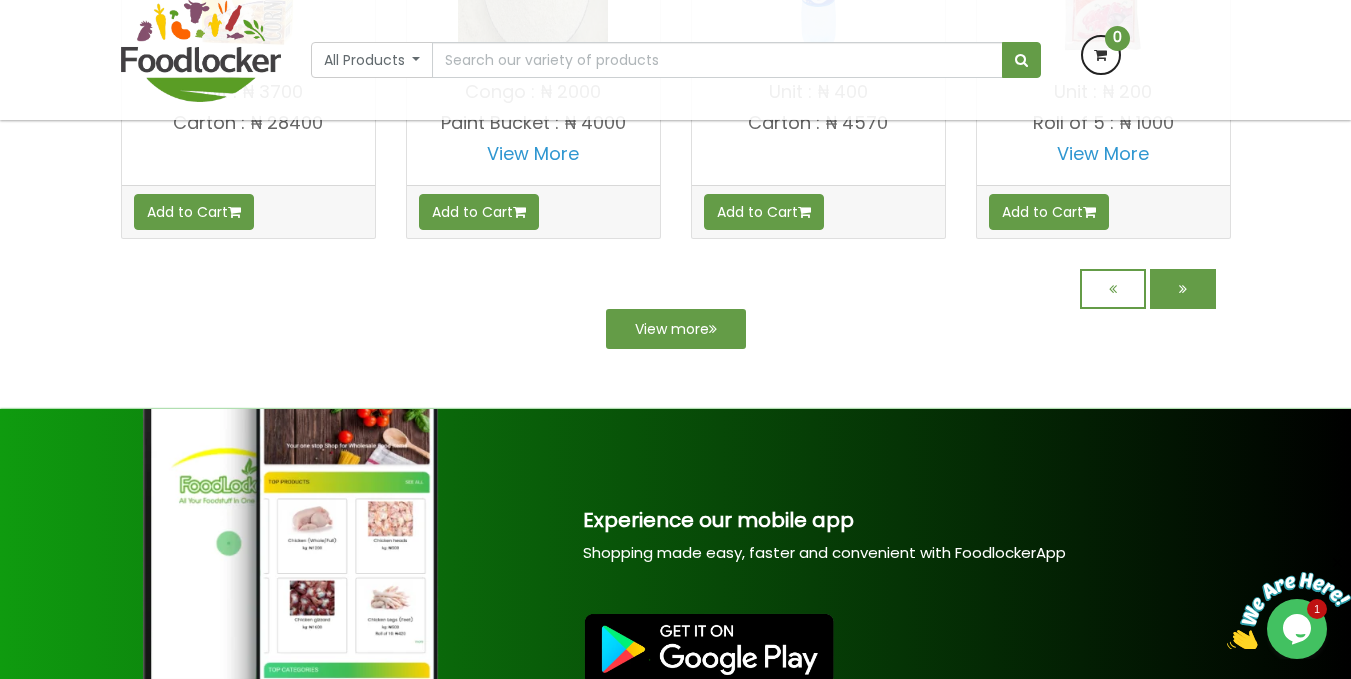 click at bounding box center [1183, 289] 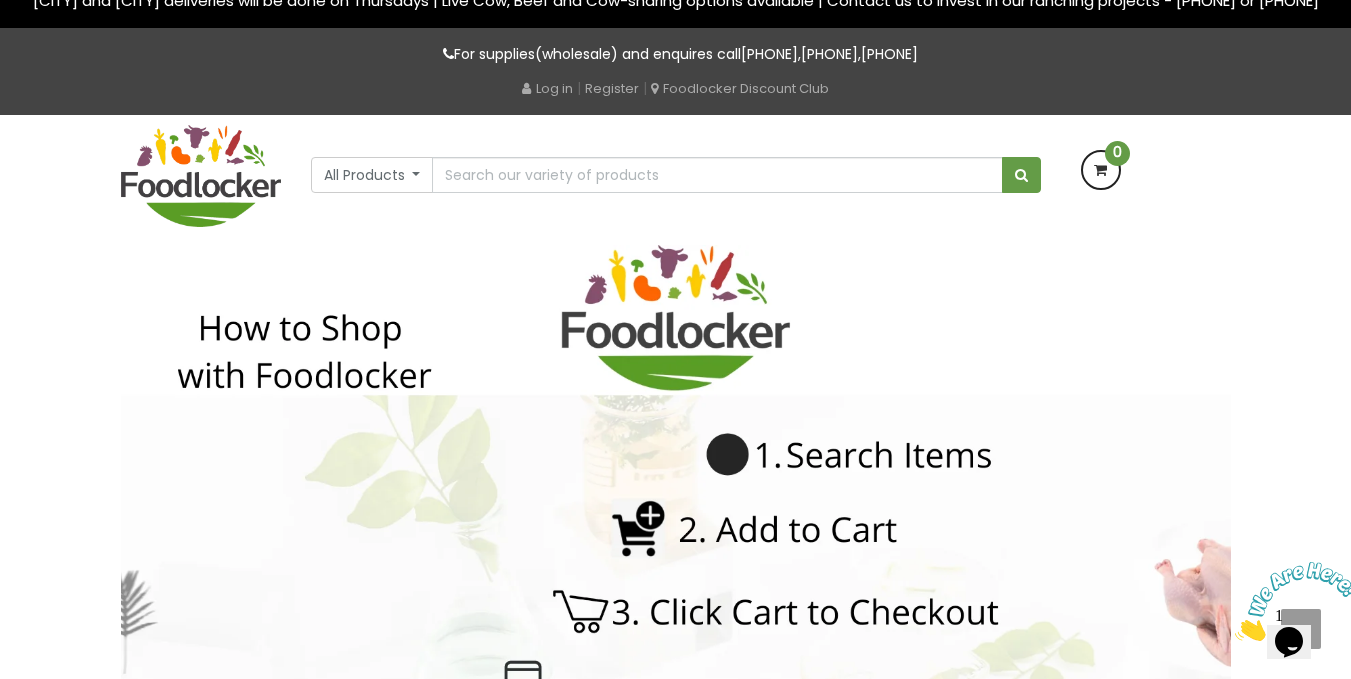scroll, scrollTop: 496, scrollLeft: 0, axis: vertical 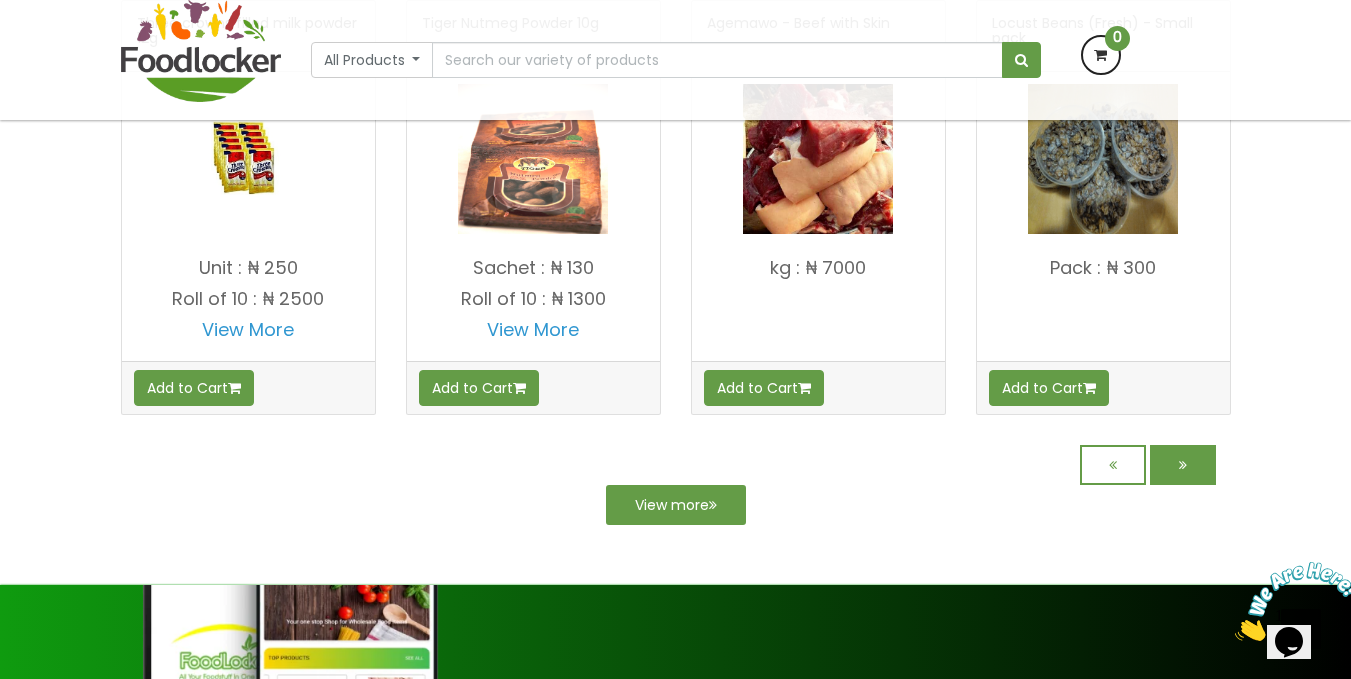 click at bounding box center (1183, 465) 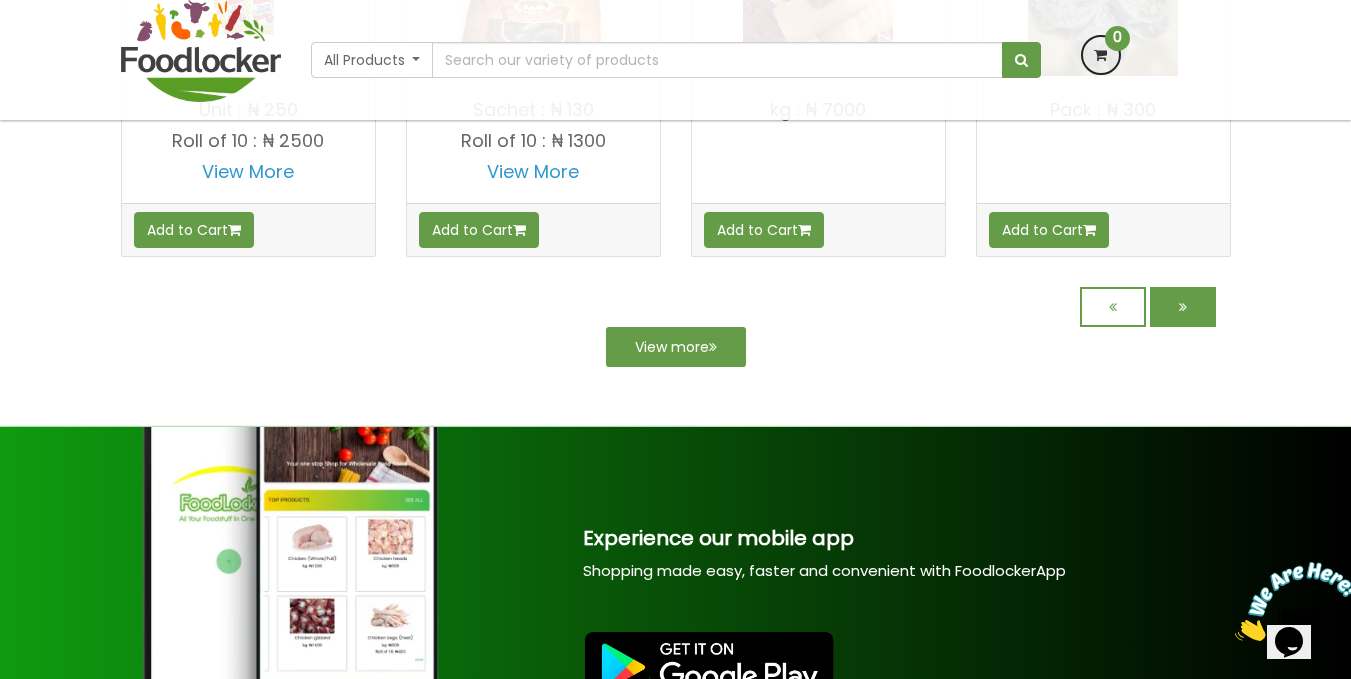 scroll, scrollTop: 1742, scrollLeft: 0, axis: vertical 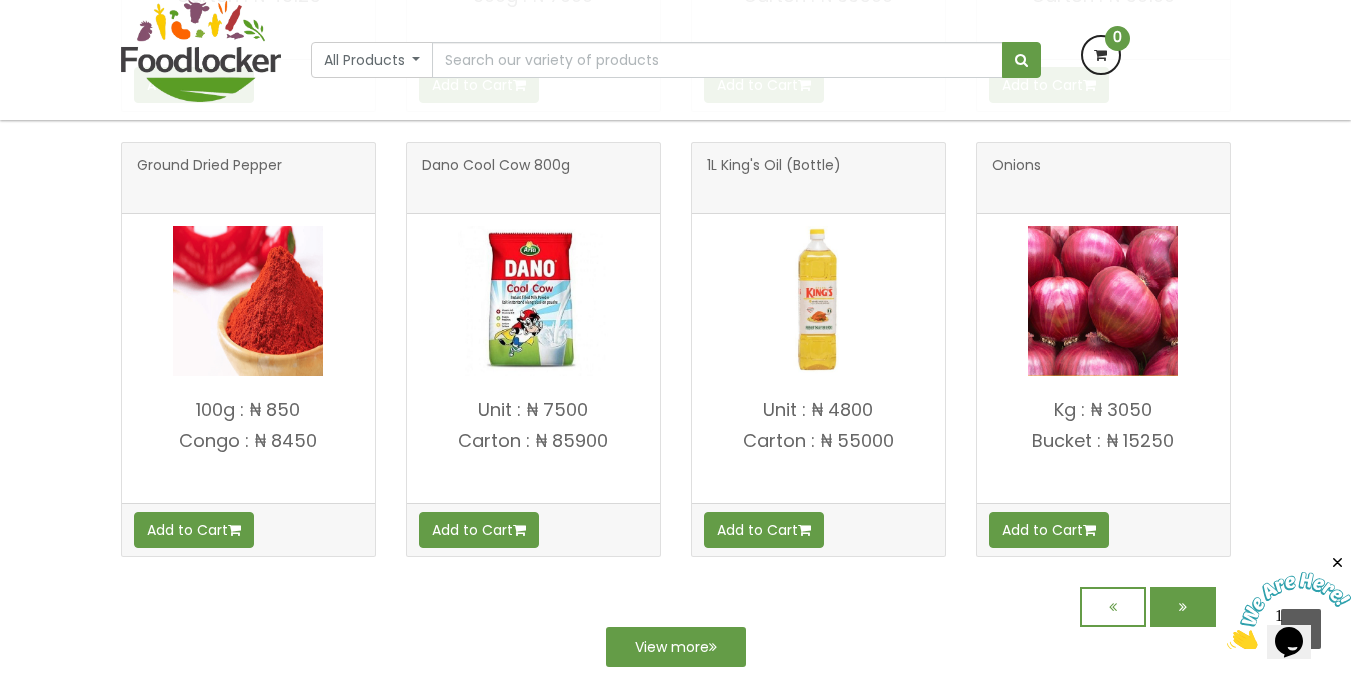 click at bounding box center [1183, 607] 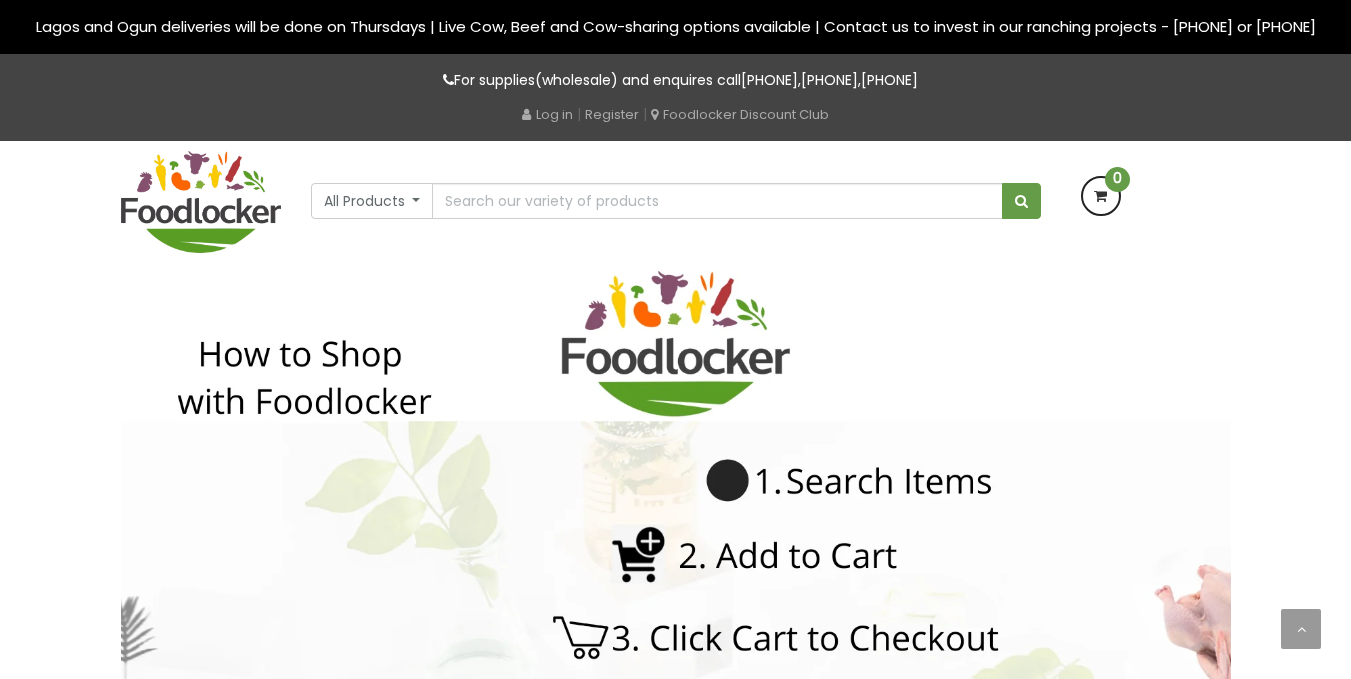 scroll, scrollTop: 0, scrollLeft: 0, axis: both 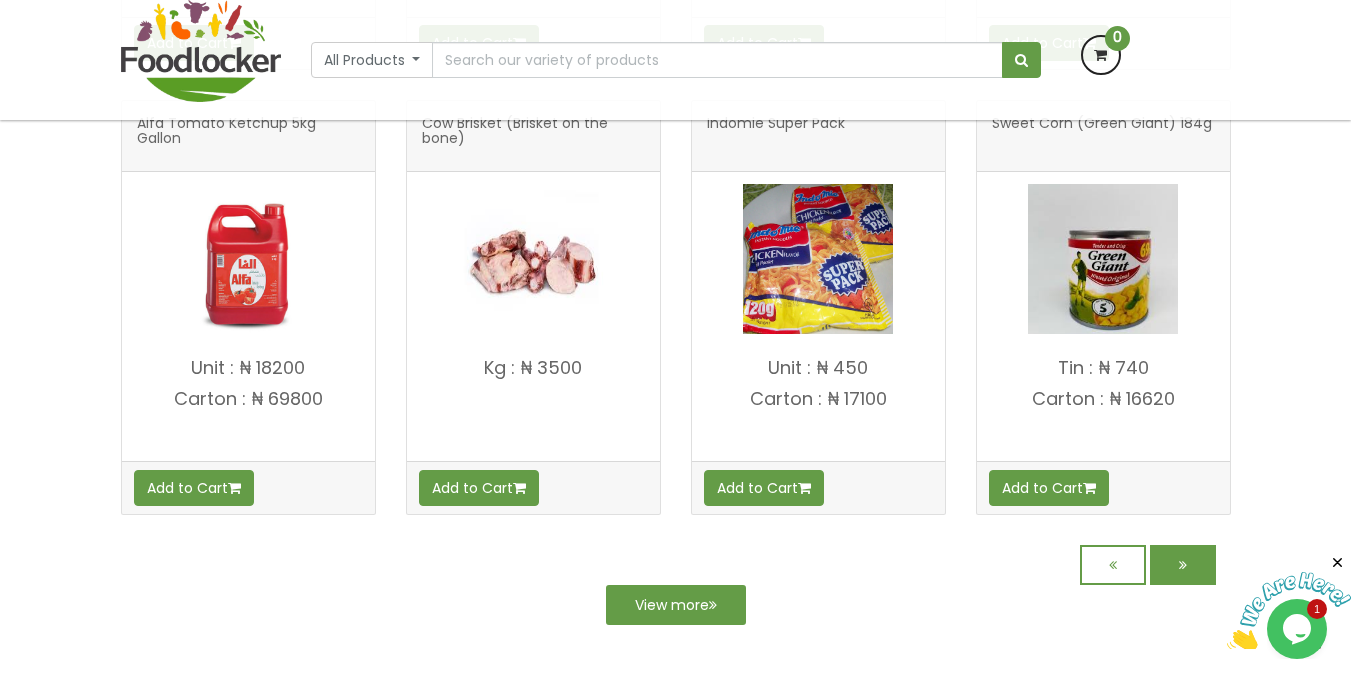click at bounding box center [1183, 565] 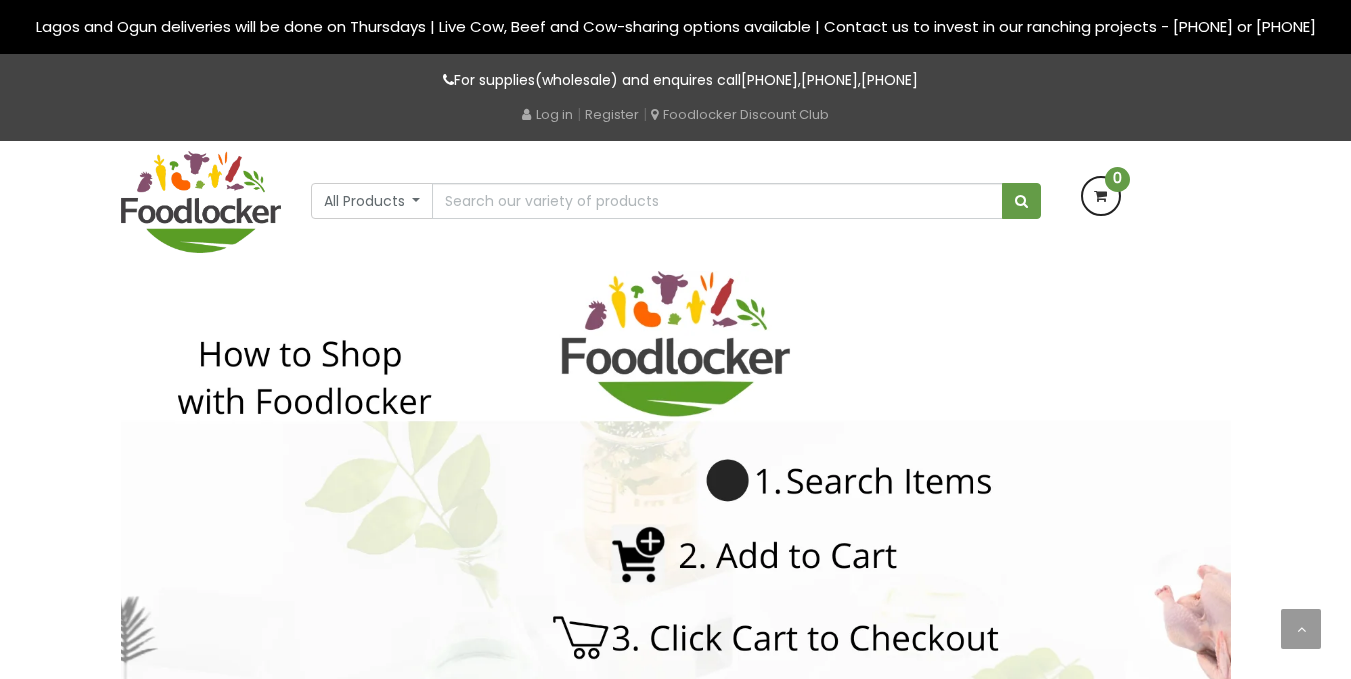 scroll, scrollTop: 0, scrollLeft: 0, axis: both 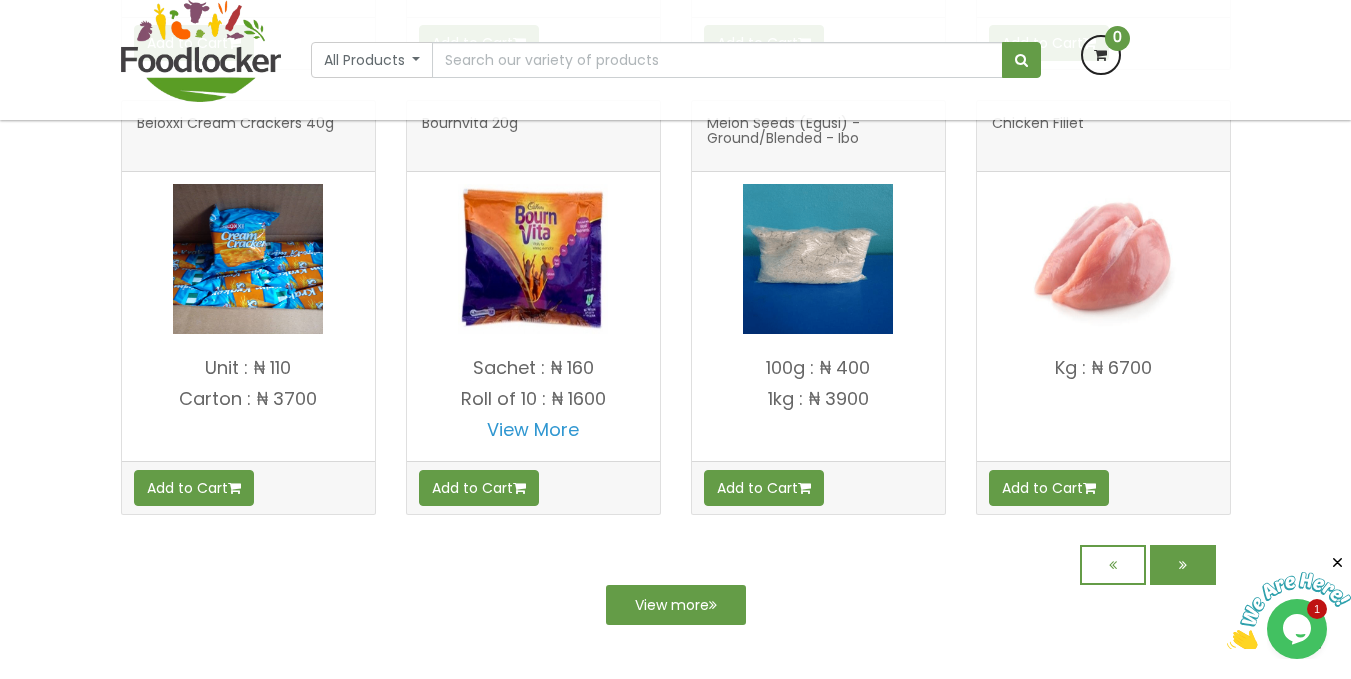 click at bounding box center (1183, 565) 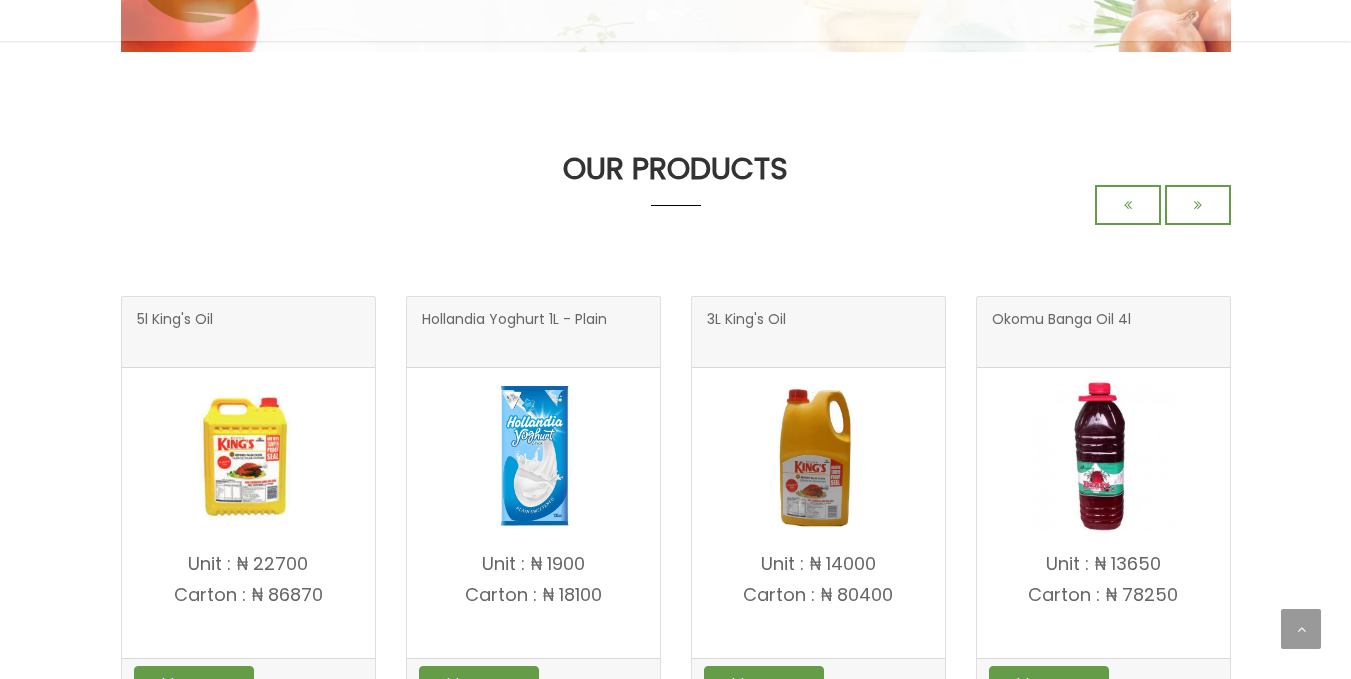 scroll, scrollTop: 800, scrollLeft: 0, axis: vertical 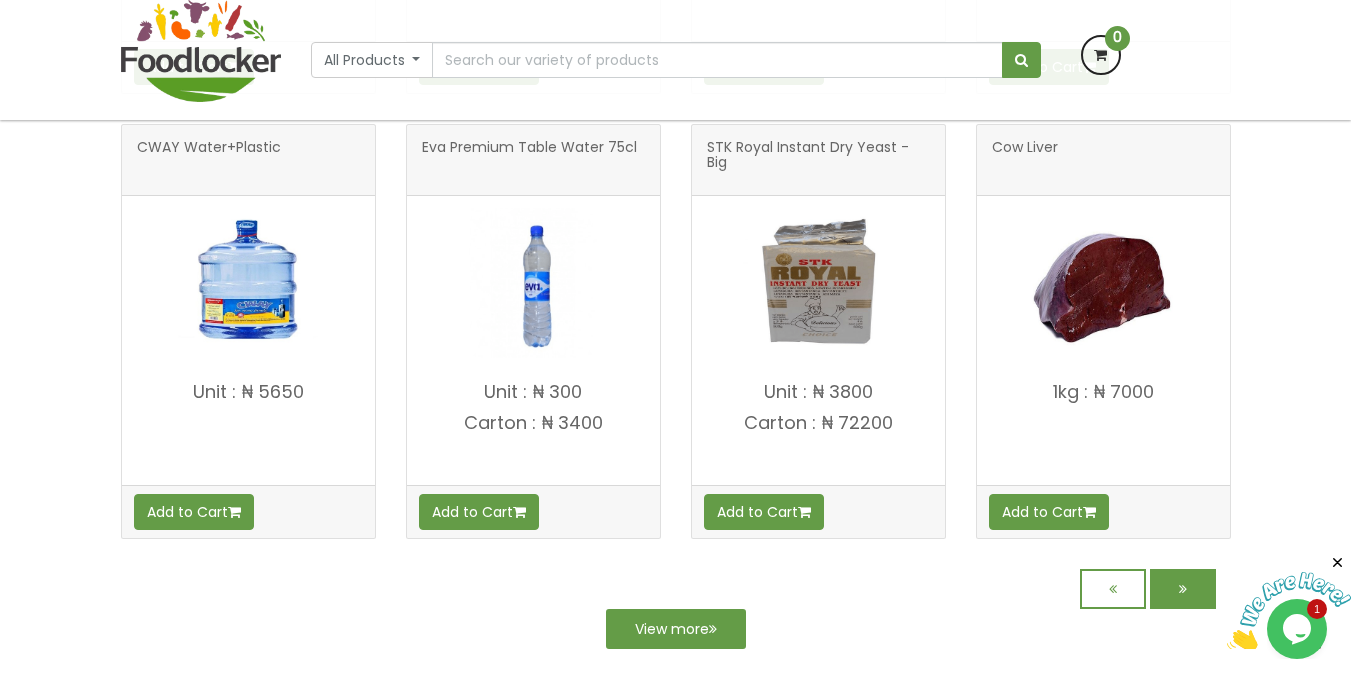 click at bounding box center [1183, 589] 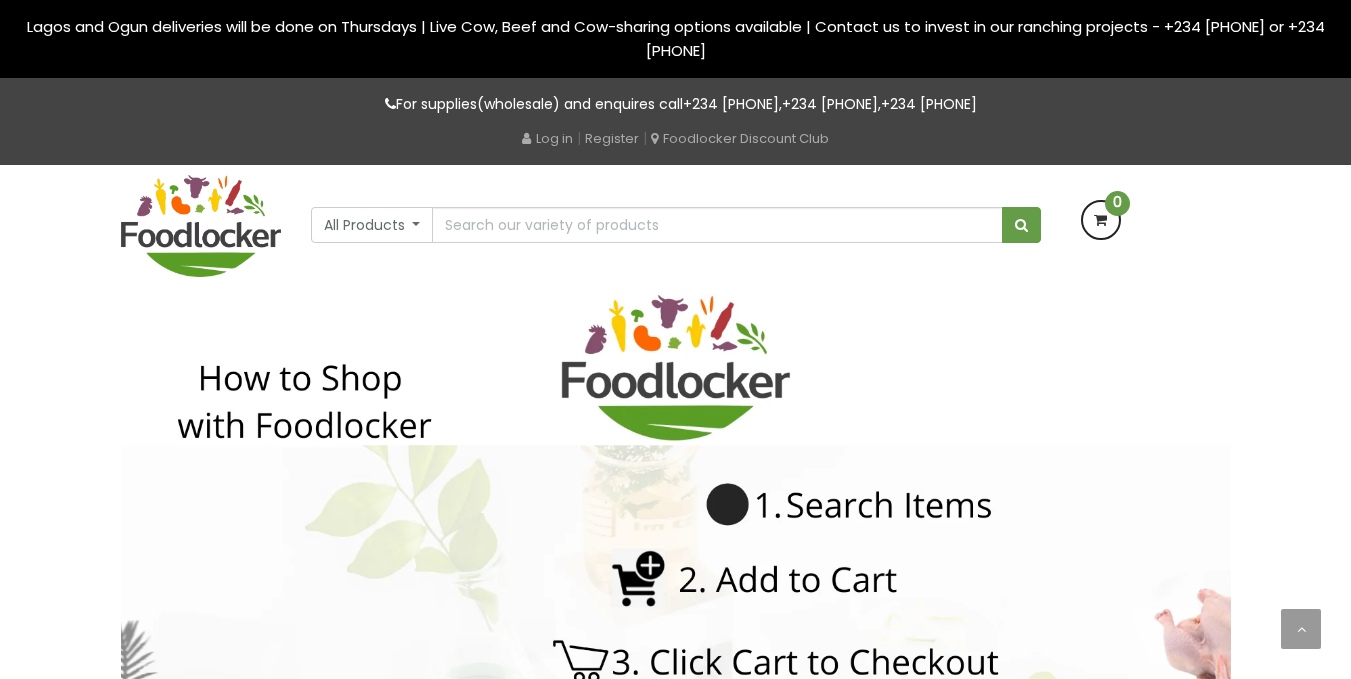 scroll, scrollTop: 0, scrollLeft: 0, axis: both 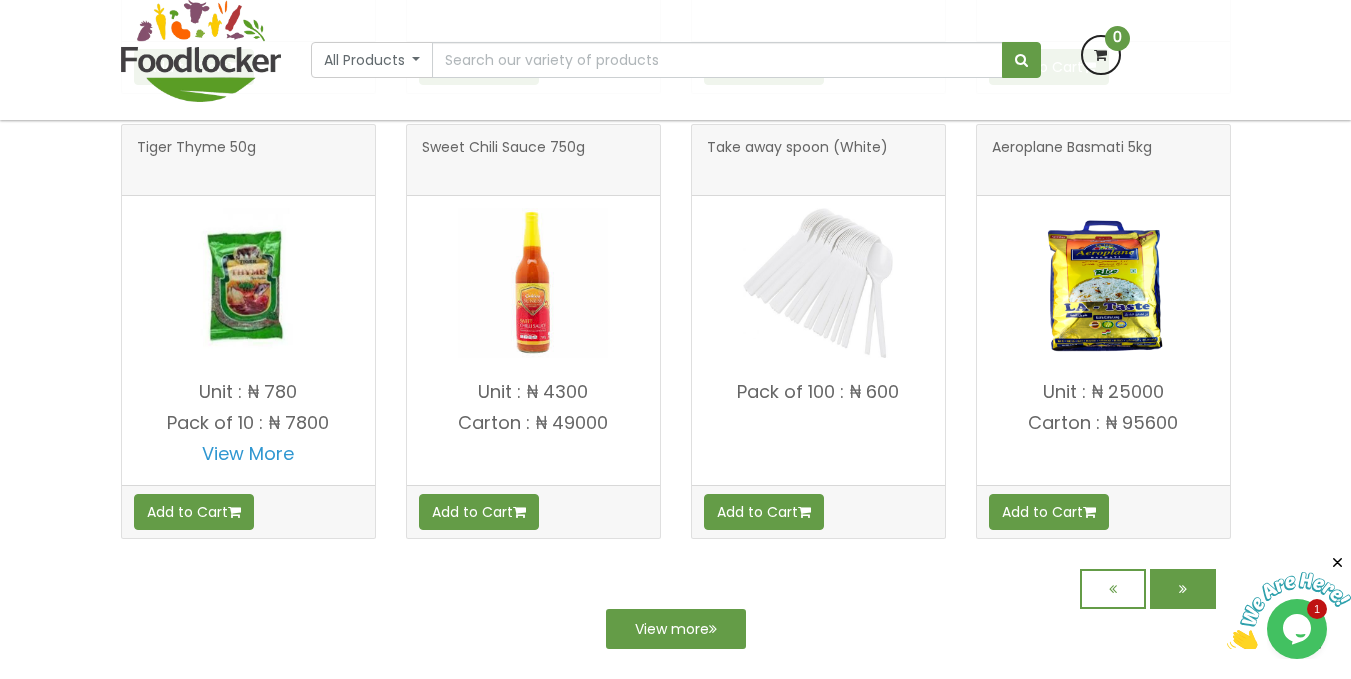 click at bounding box center (1183, 589) 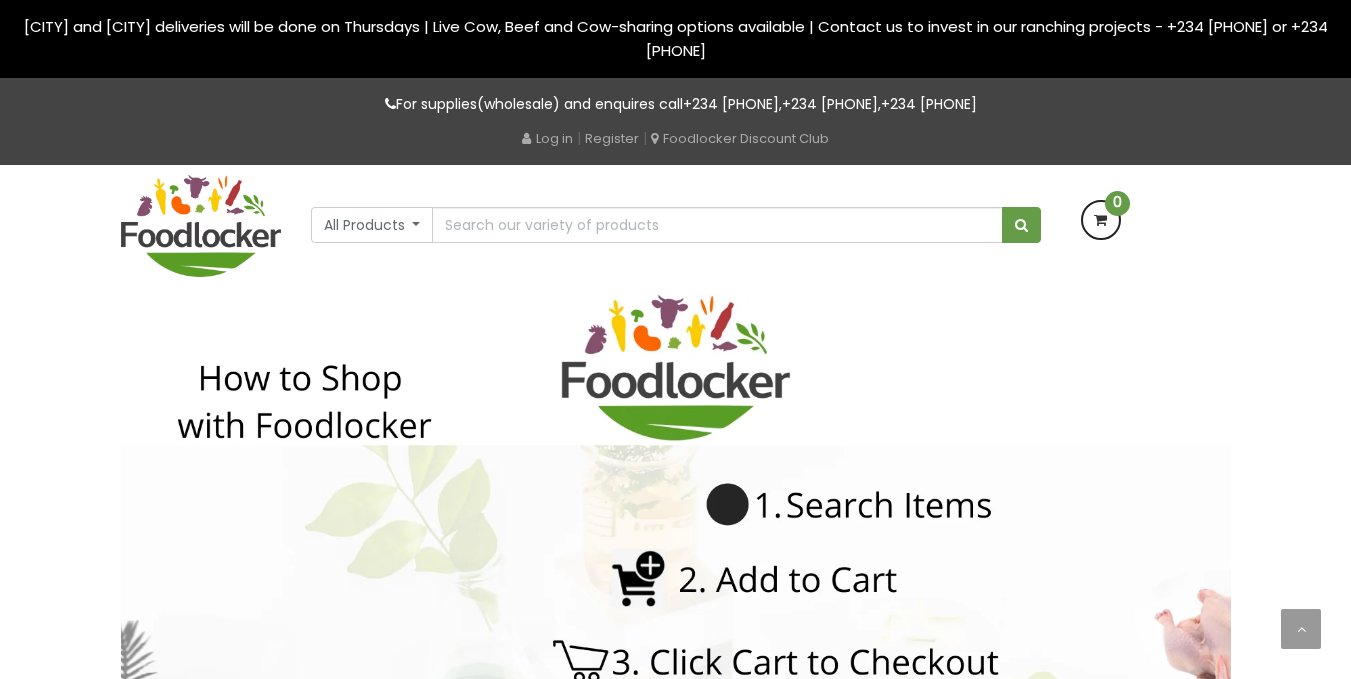 scroll, scrollTop: 0, scrollLeft: 0, axis: both 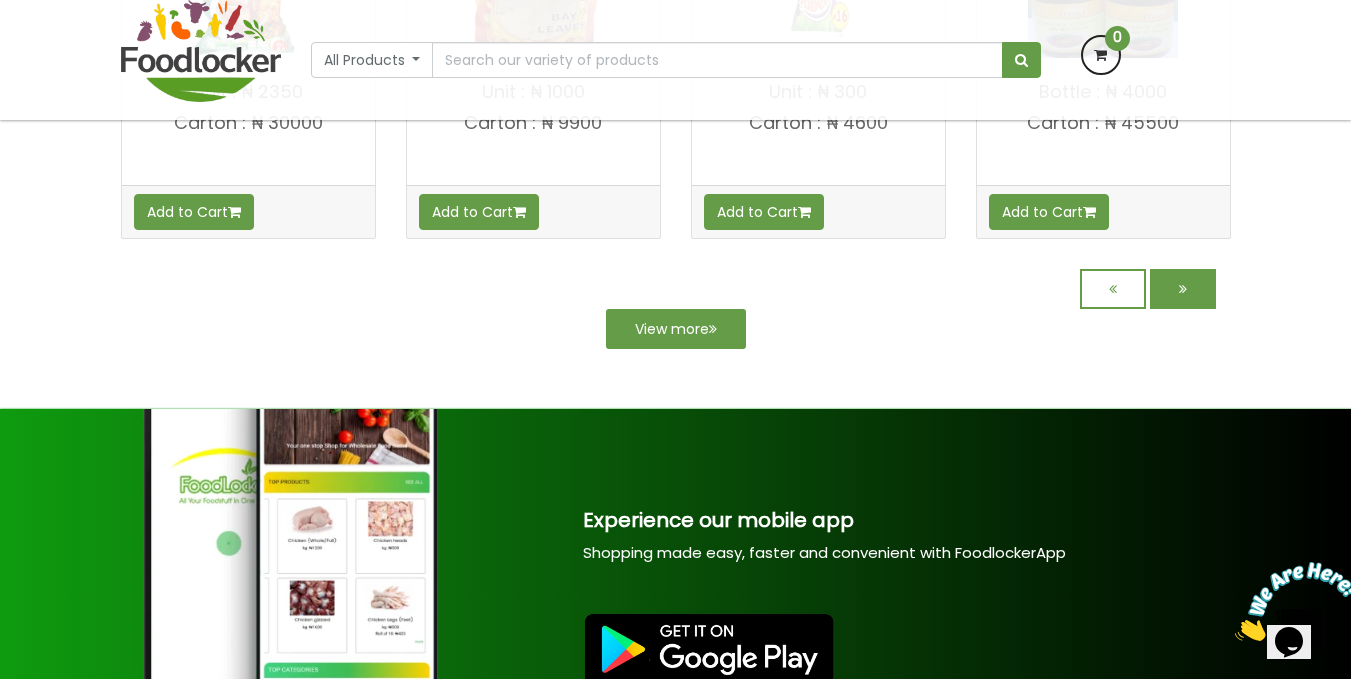 click at bounding box center (1183, 289) 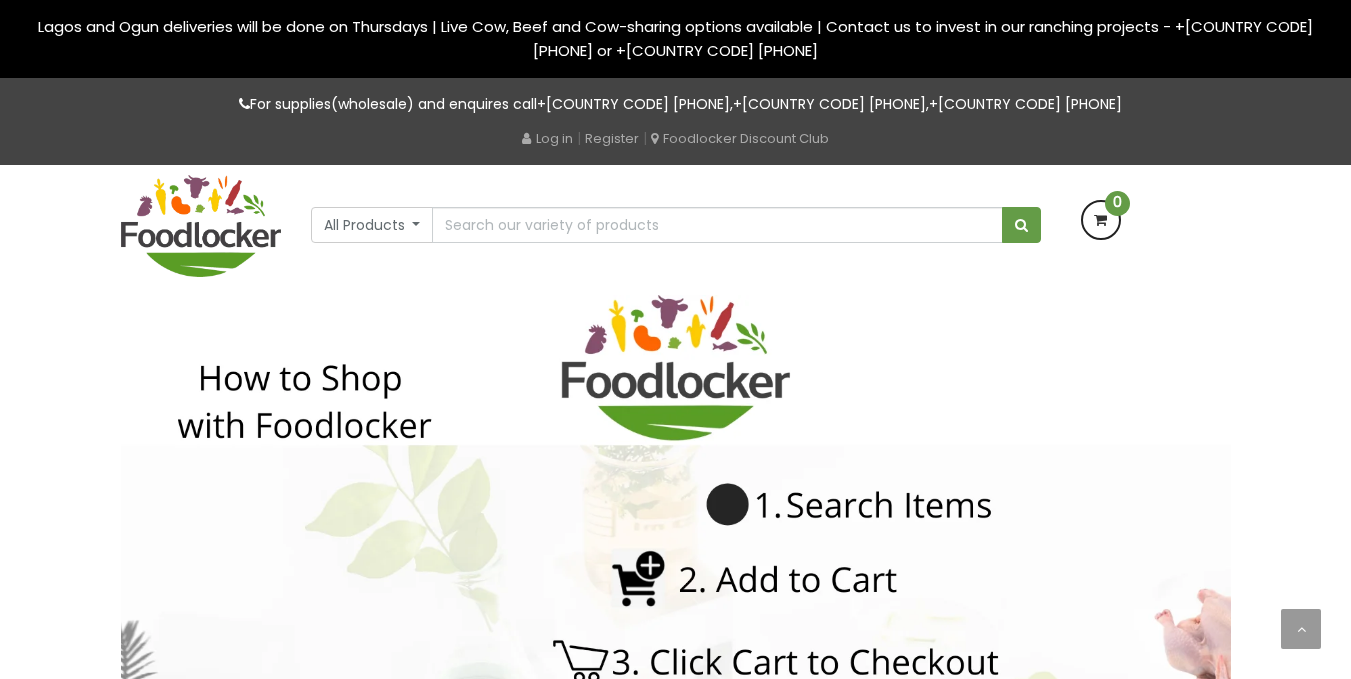 scroll, scrollTop: 0, scrollLeft: 0, axis: both 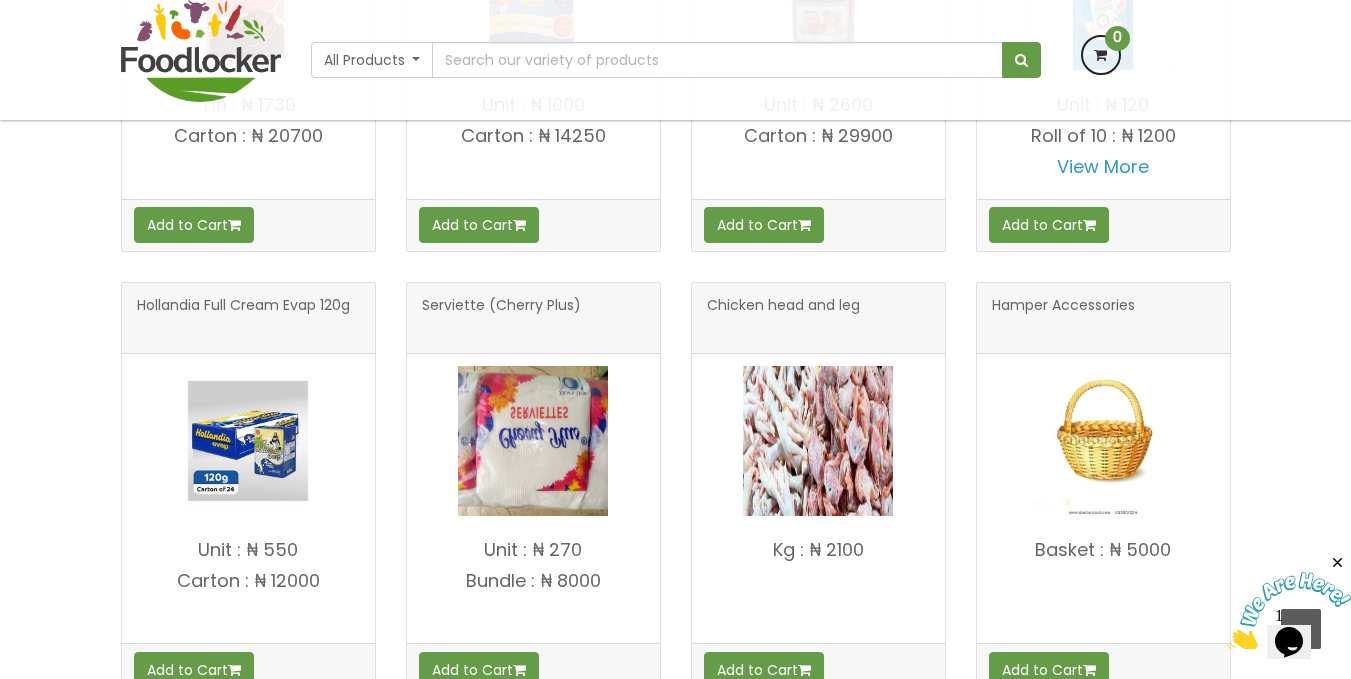 click at bounding box center [1183, 747] 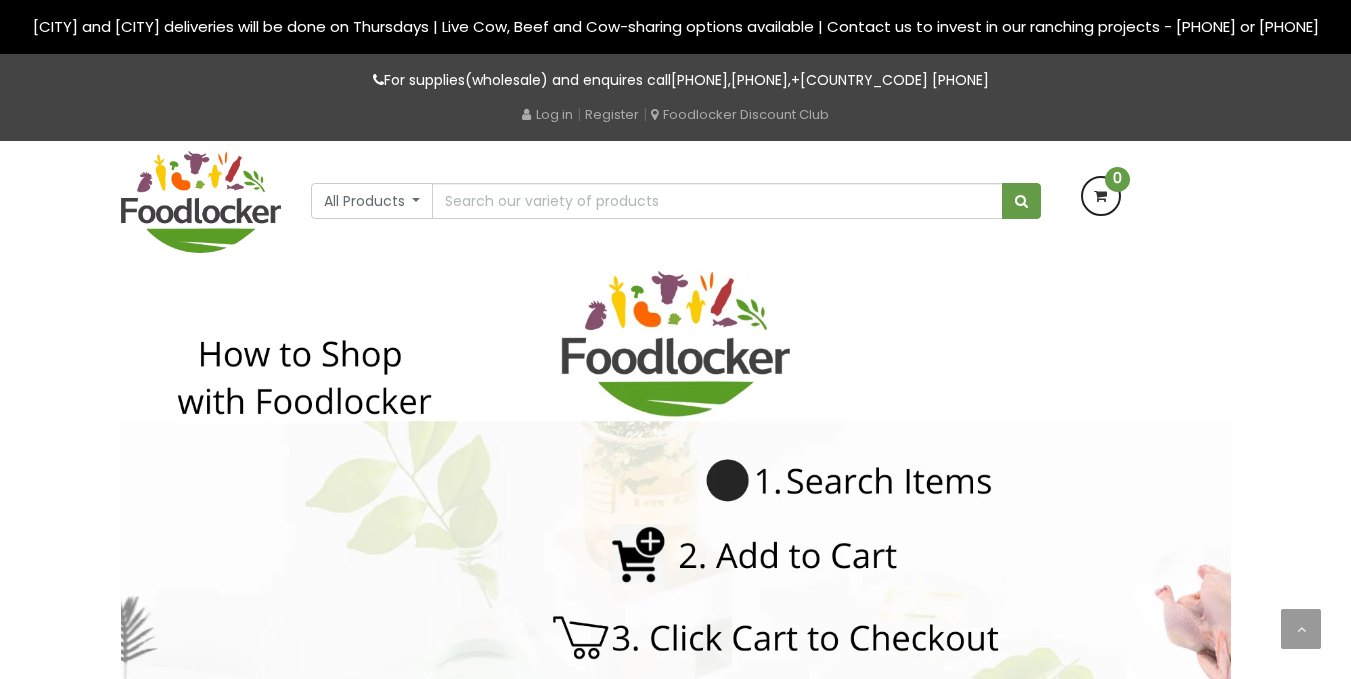 scroll, scrollTop: 0, scrollLeft: 0, axis: both 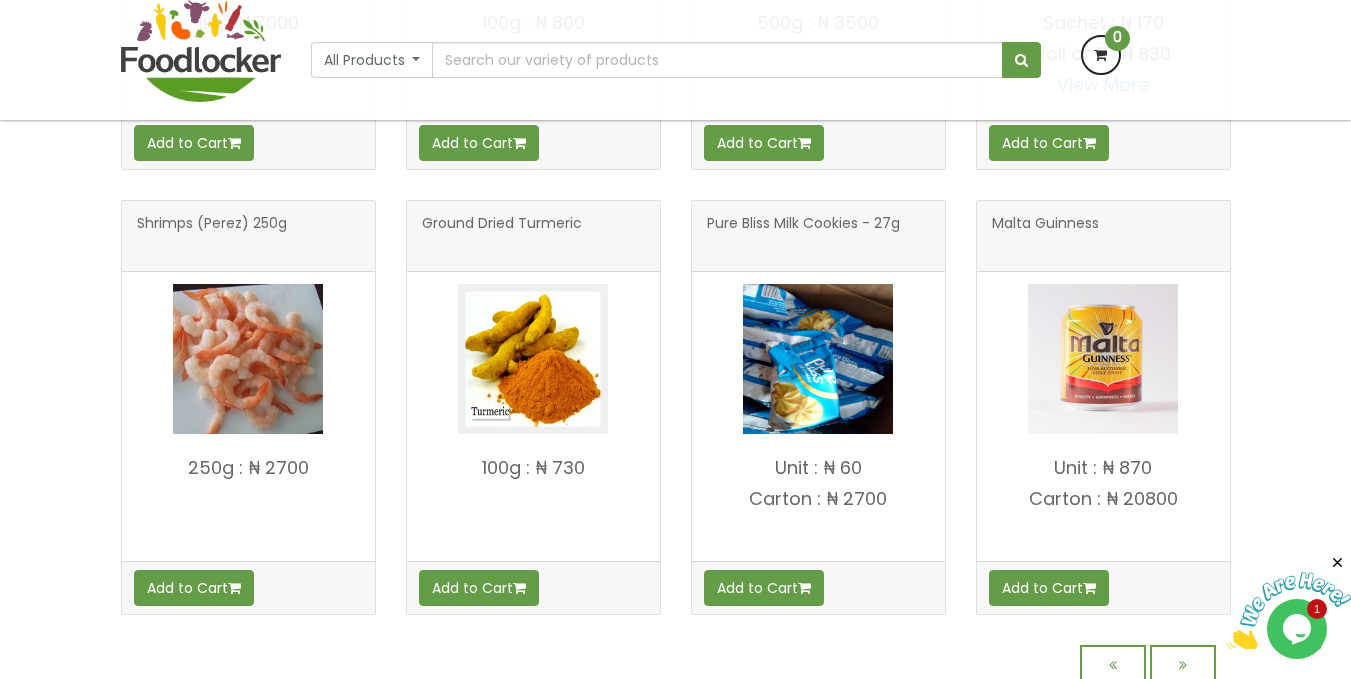 click at bounding box center (818, 359) 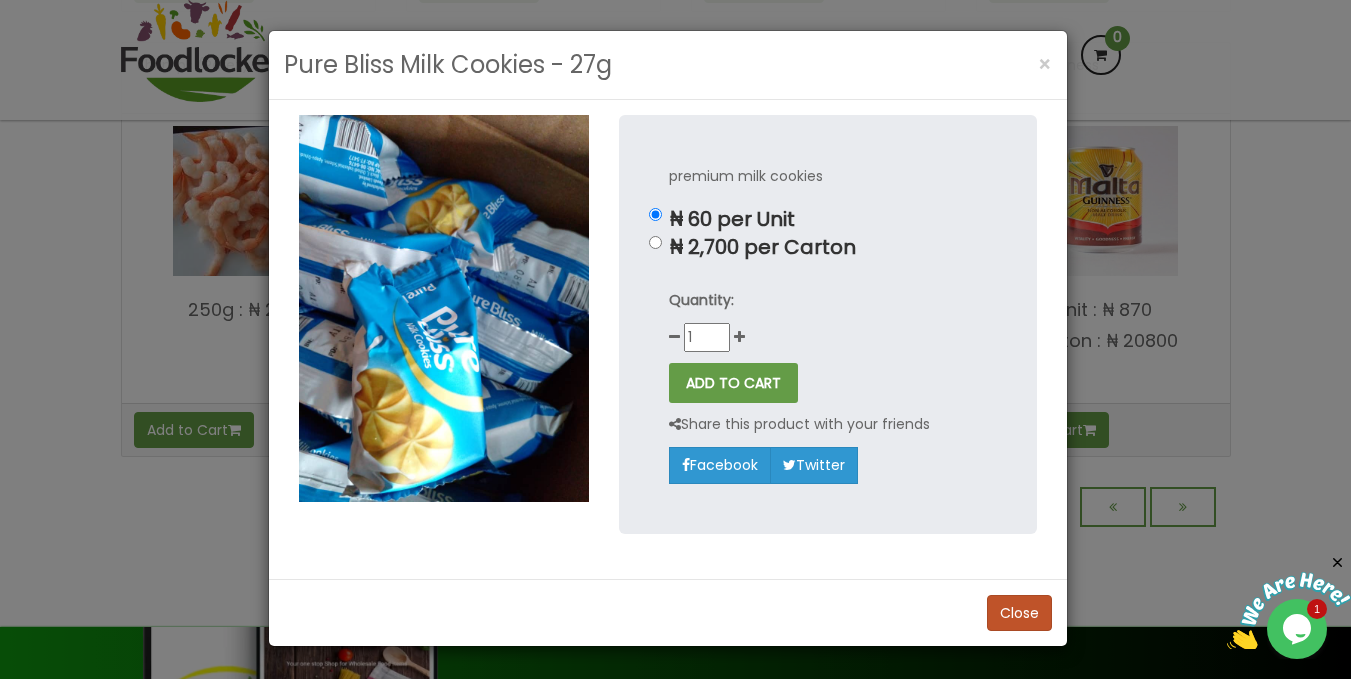 scroll, scrollTop: 1542, scrollLeft: 0, axis: vertical 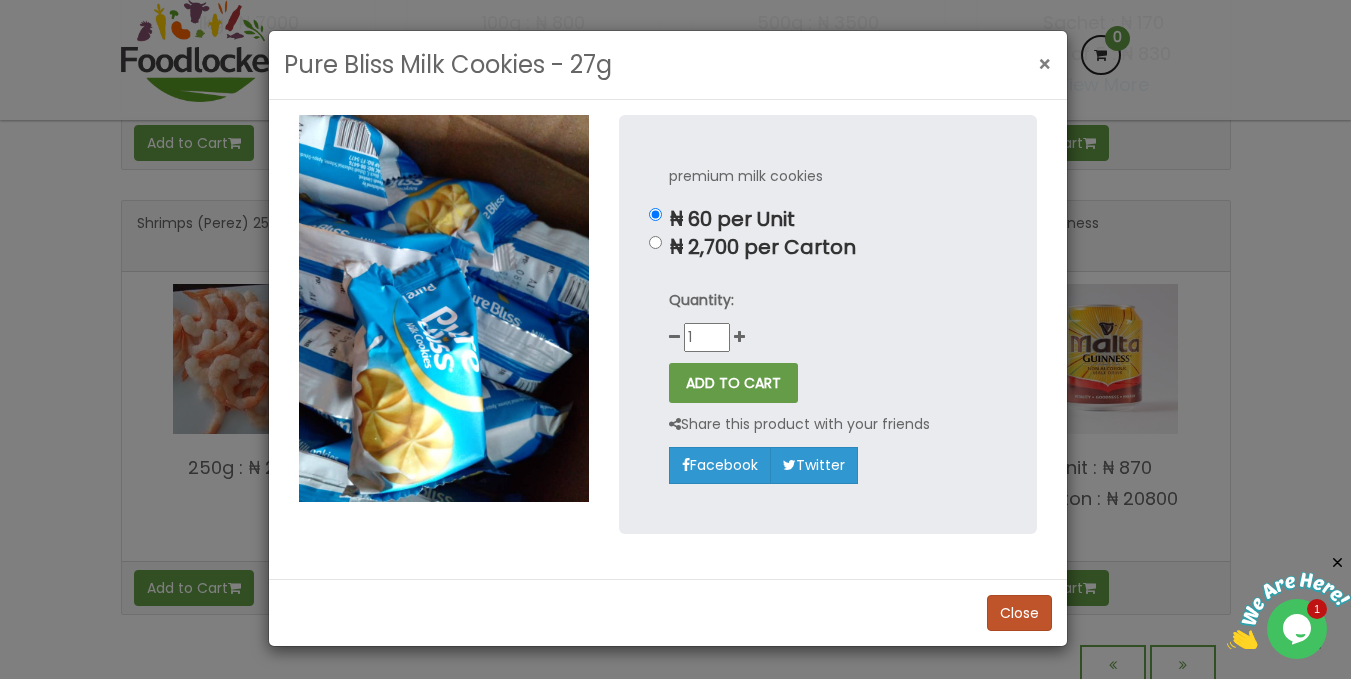 click on "×" at bounding box center (1045, 64) 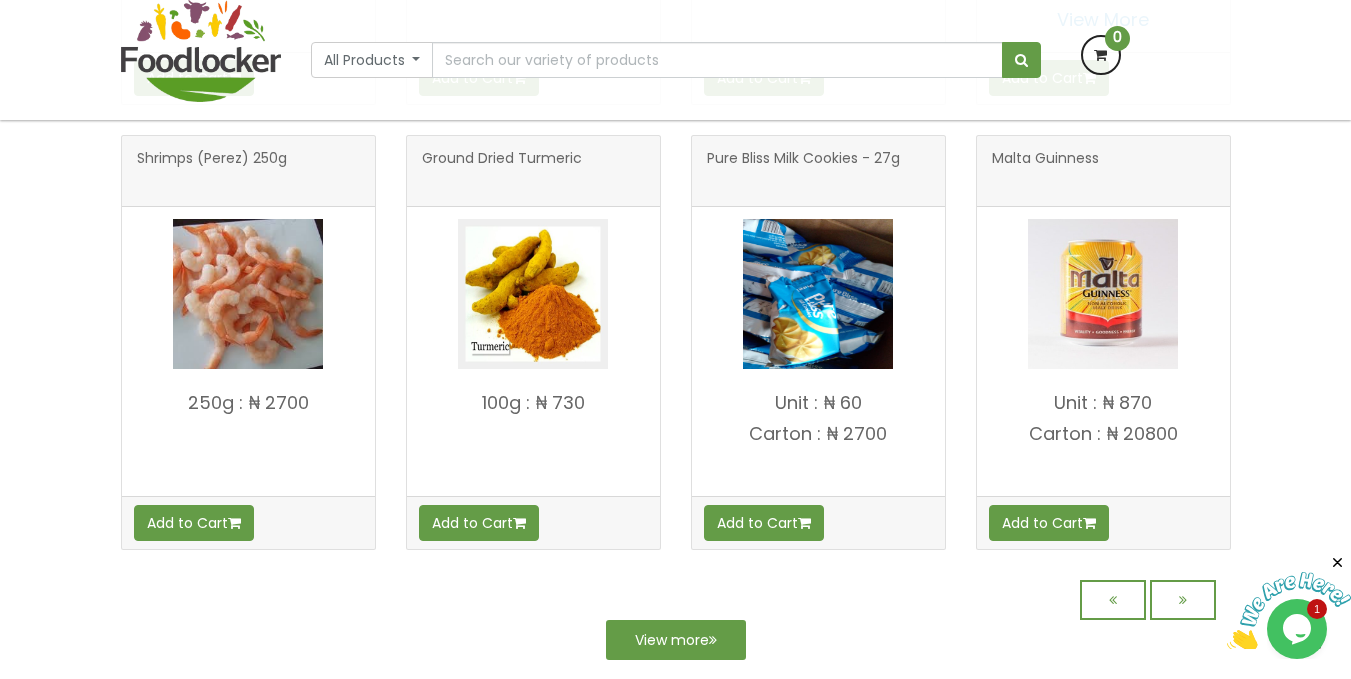 scroll, scrollTop: 1642, scrollLeft: 0, axis: vertical 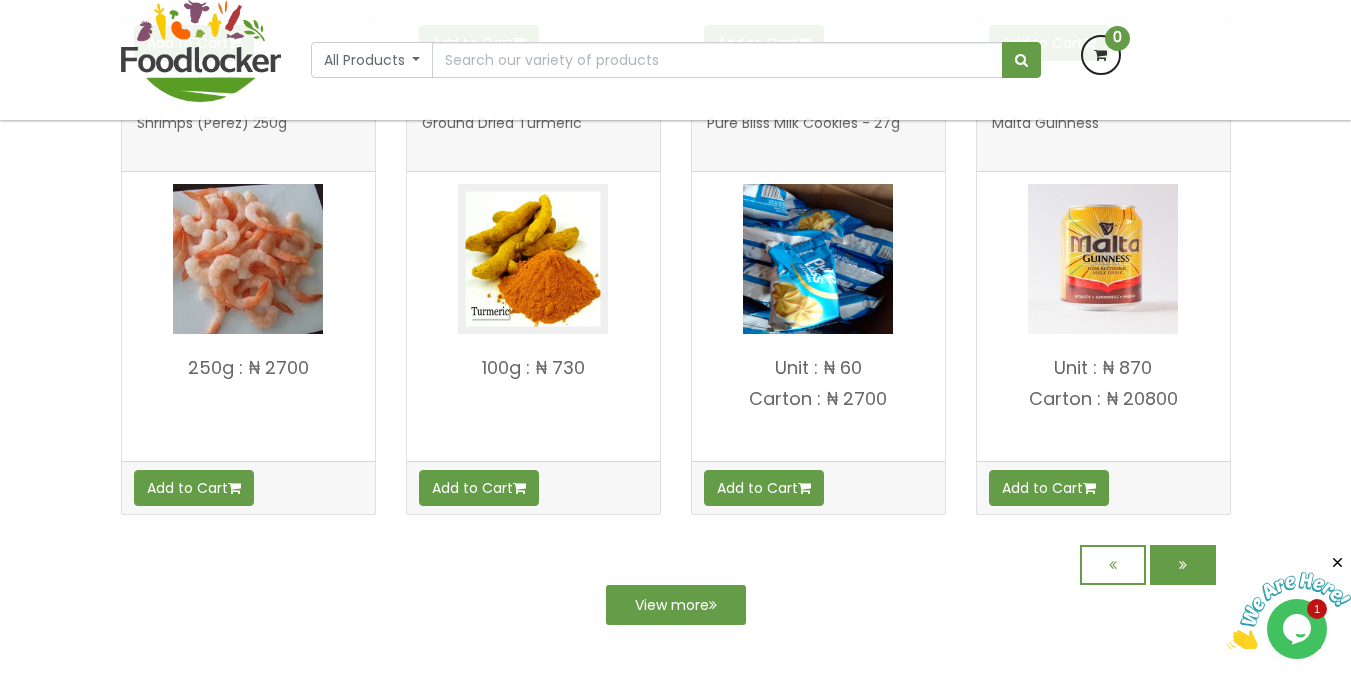 click at bounding box center [1183, 565] 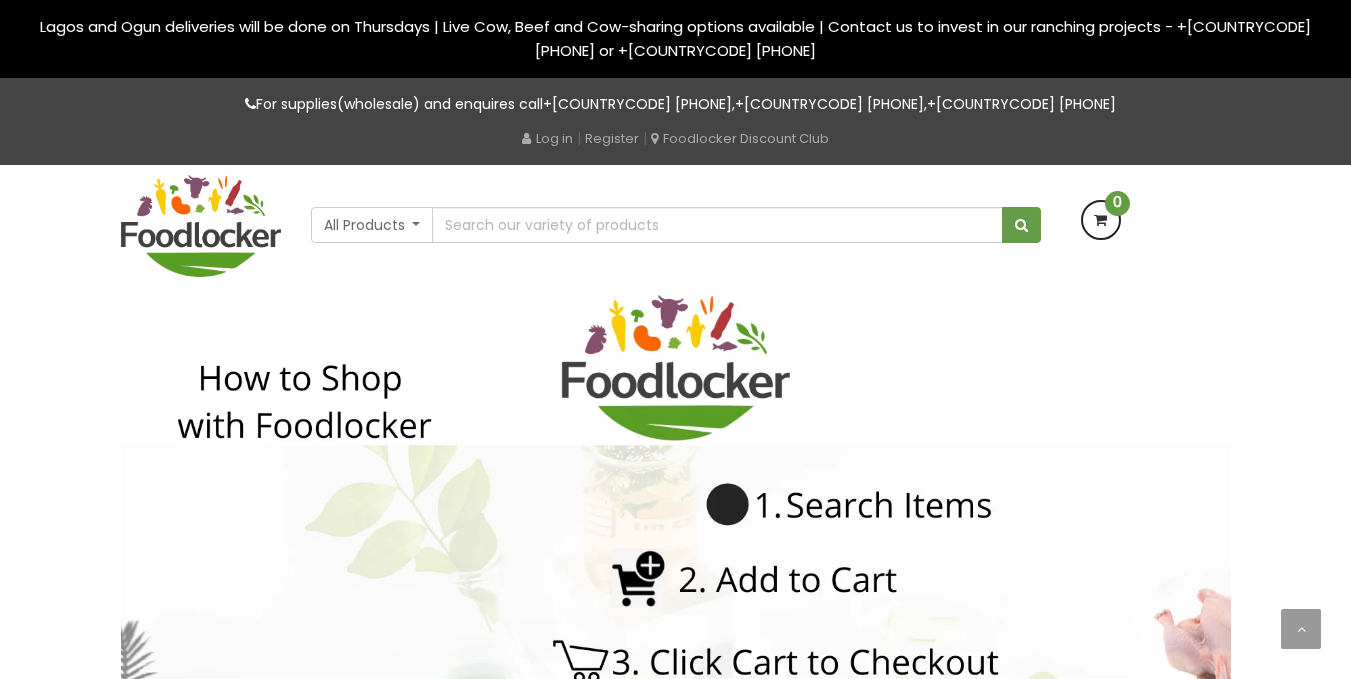 scroll, scrollTop: 0, scrollLeft: 0, axis: both 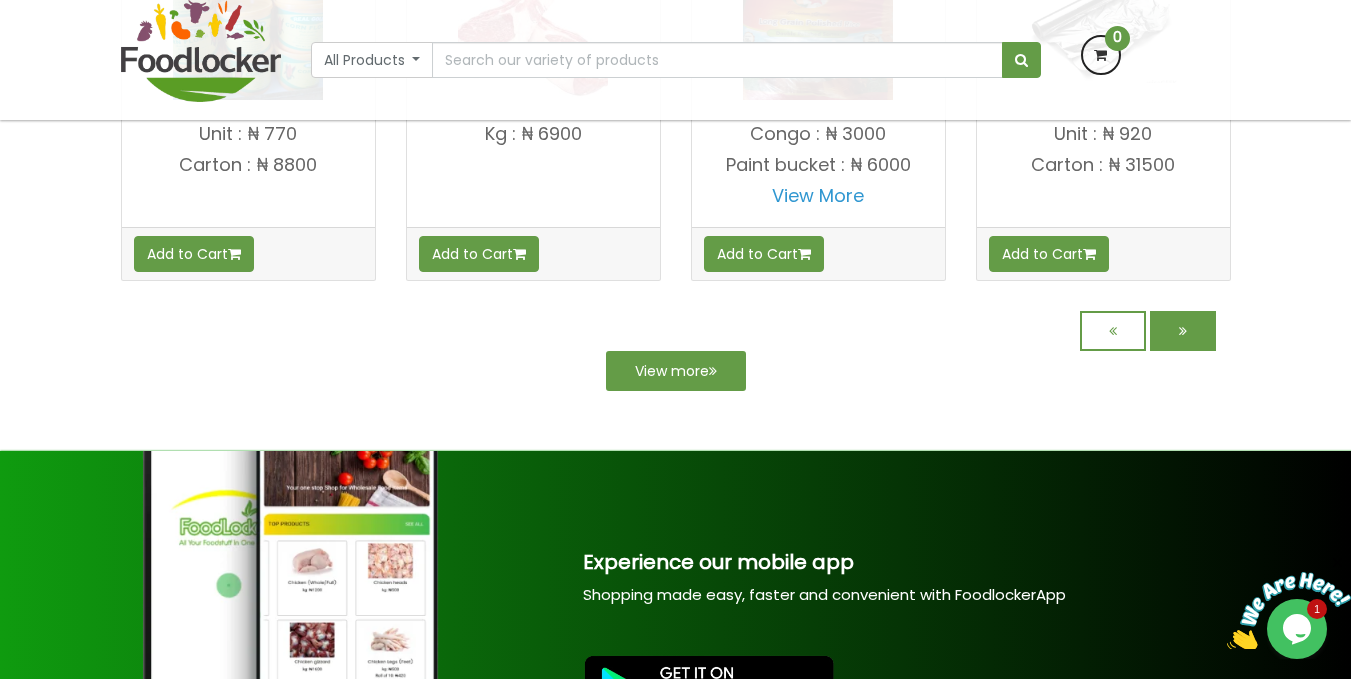 click at bounding box center [1183, 331] 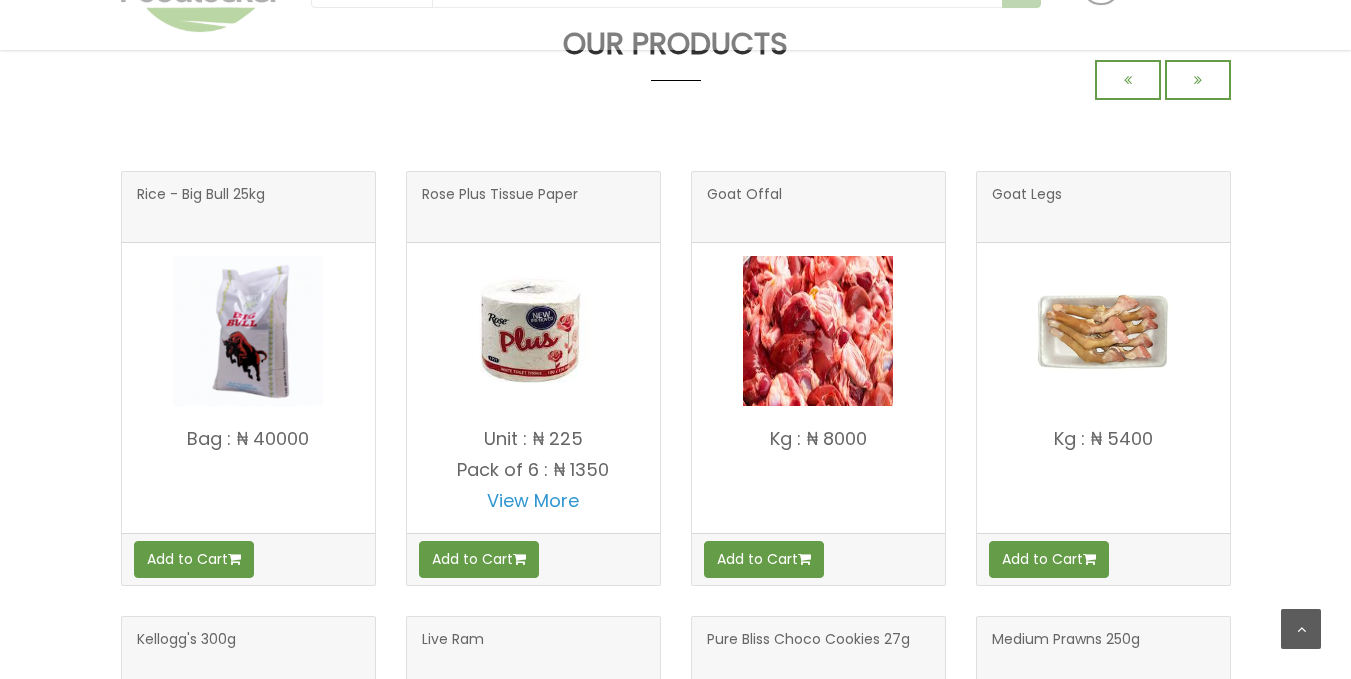 scroll, scrollTop: 900, scrollLeft: 0, axis: vertical 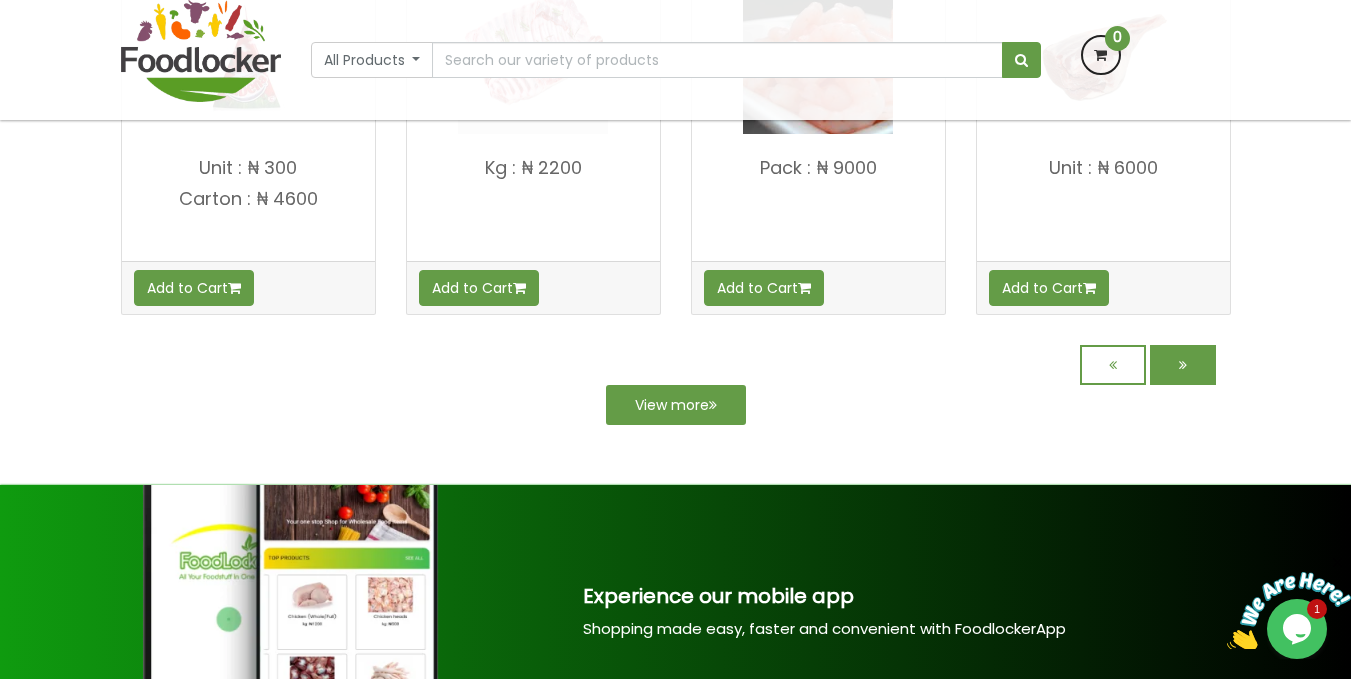 click at bounding box center (1183, 365) 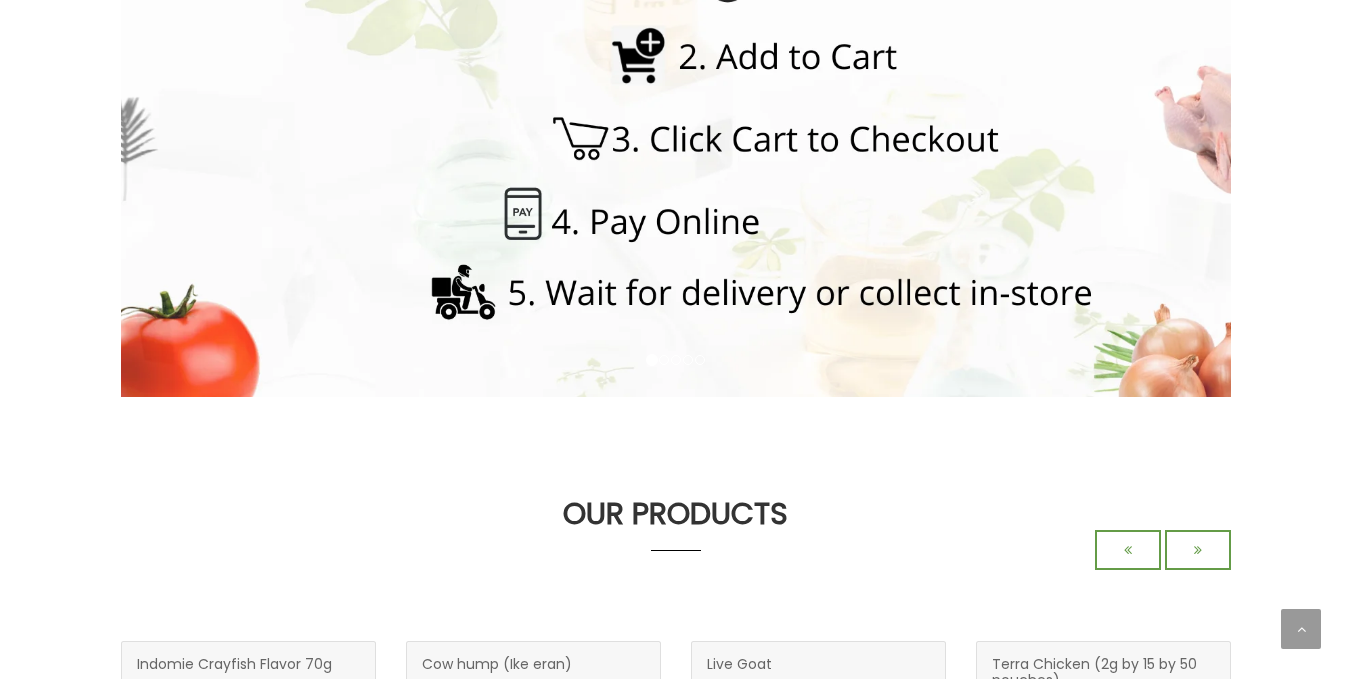 scroll, scrollTop: 500, scrollLeft: 0, axis: vertical 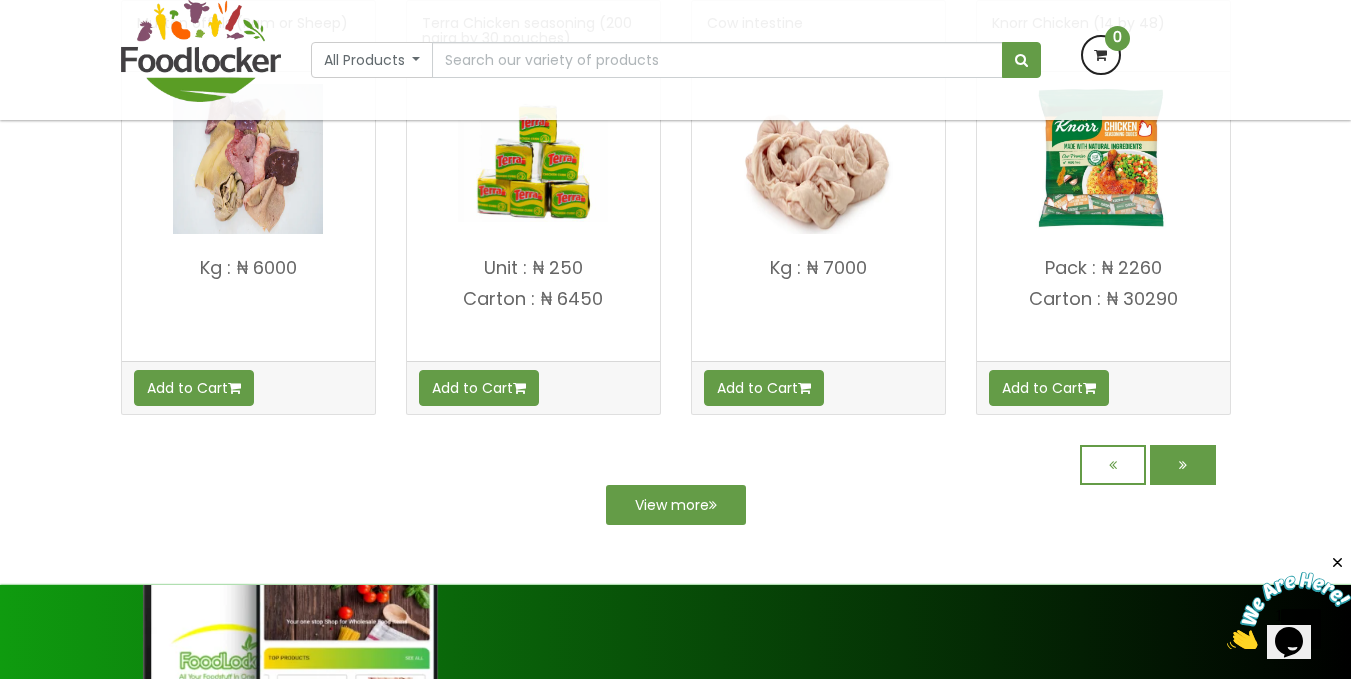 click at bounding box center (1183, 465) 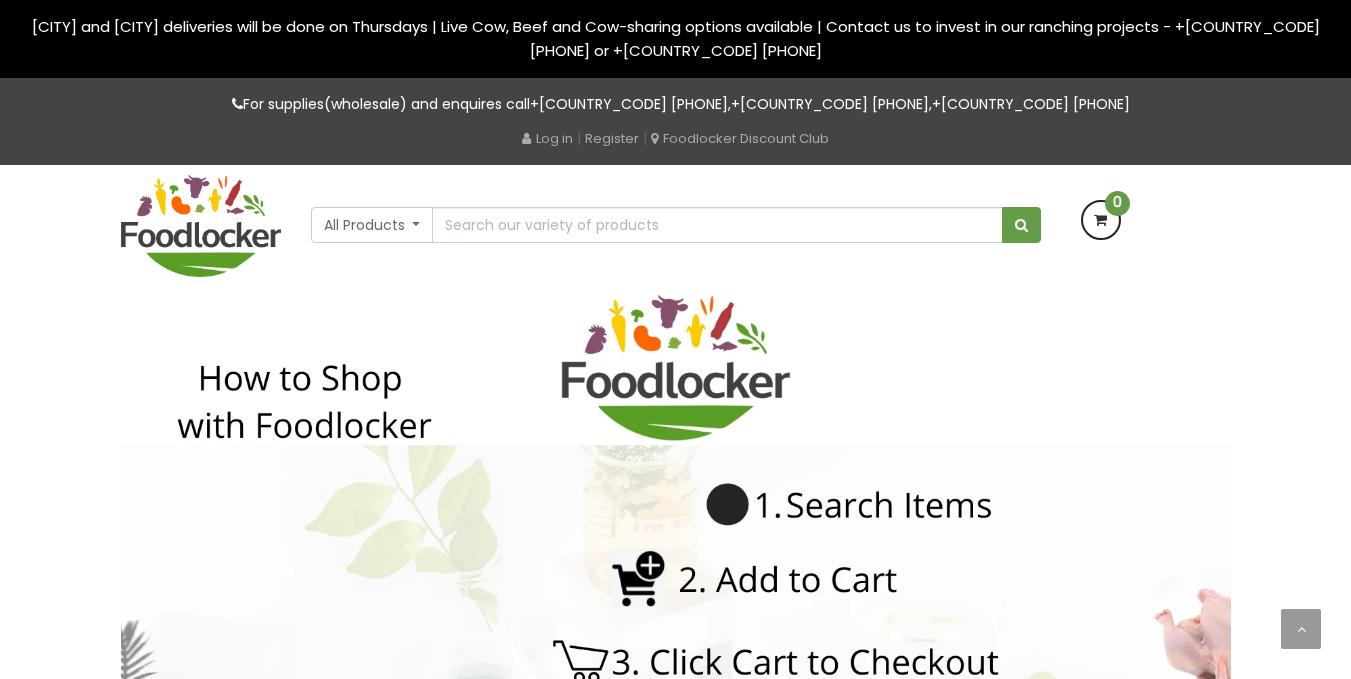 scroll, scrollTop: 400, scrollLeft: 0, axis: vertical 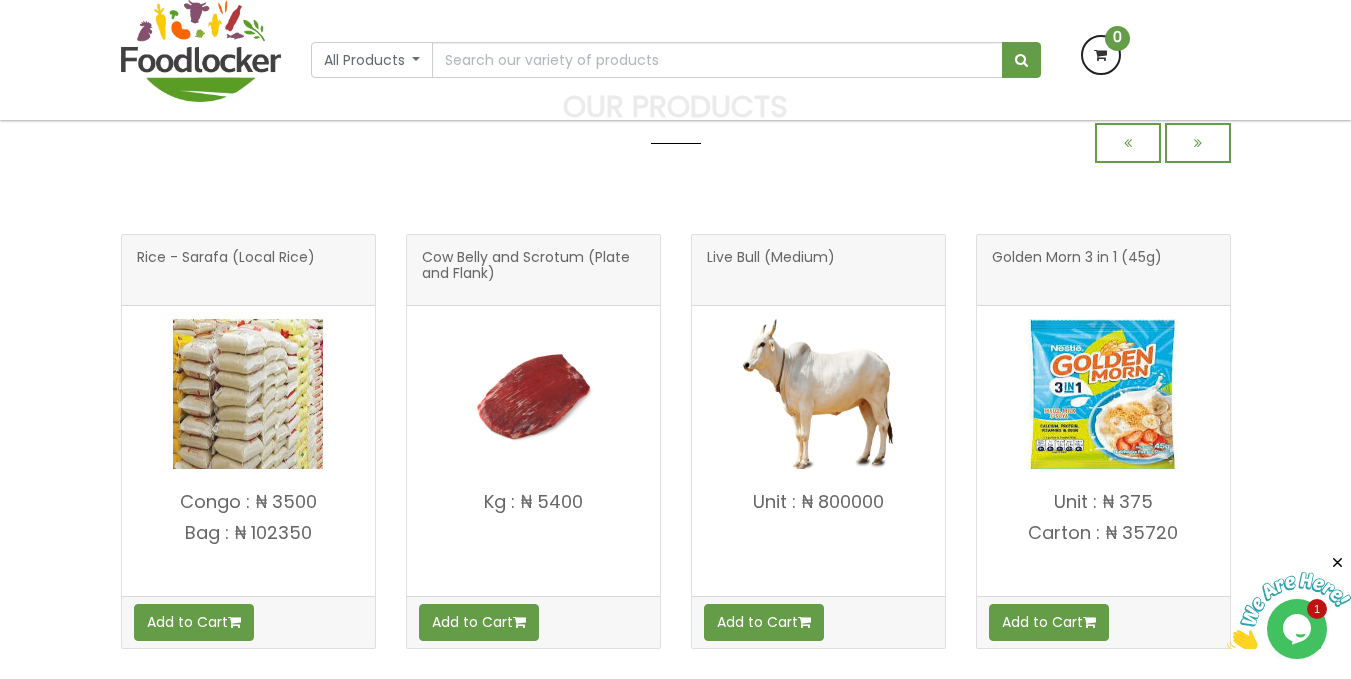 click at bounding box center (1103, 394) 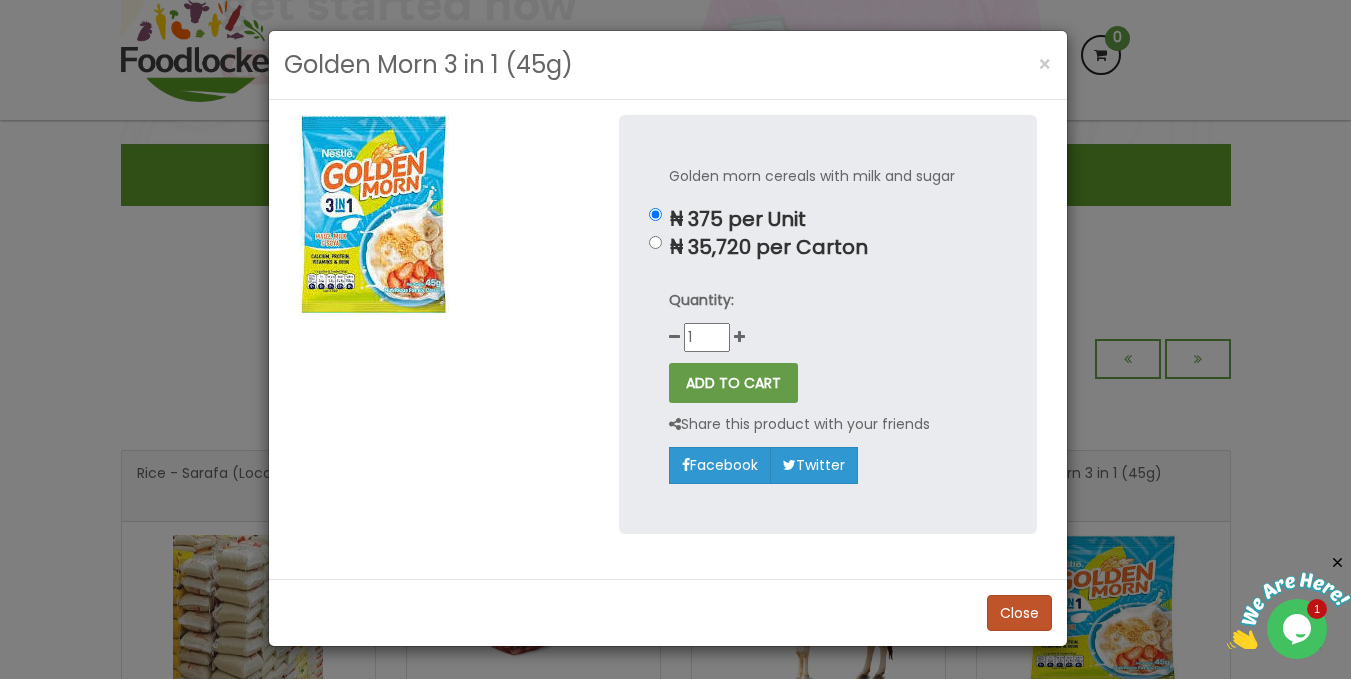 scroll, scrollTop: 642, scrollLeft: 0, axis: vertical 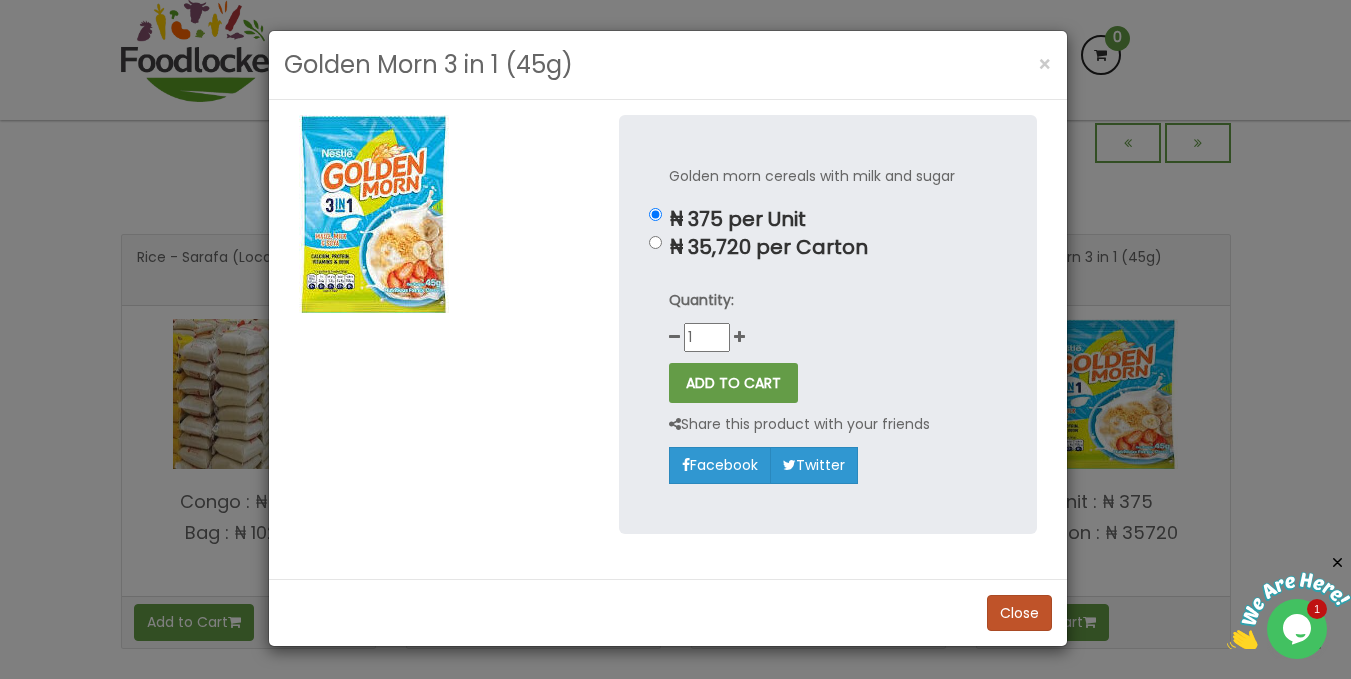 click at bounding box center (374, 214) 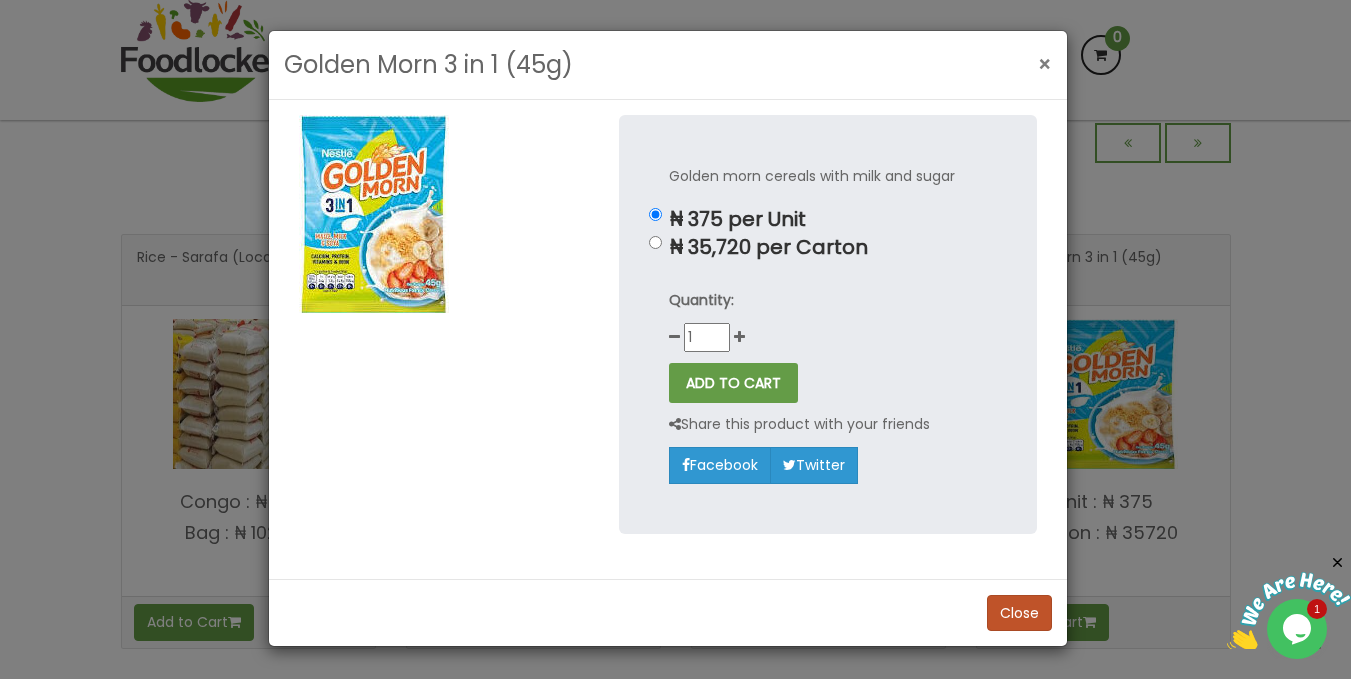 click on "×" at bounding box center (1045, 64) 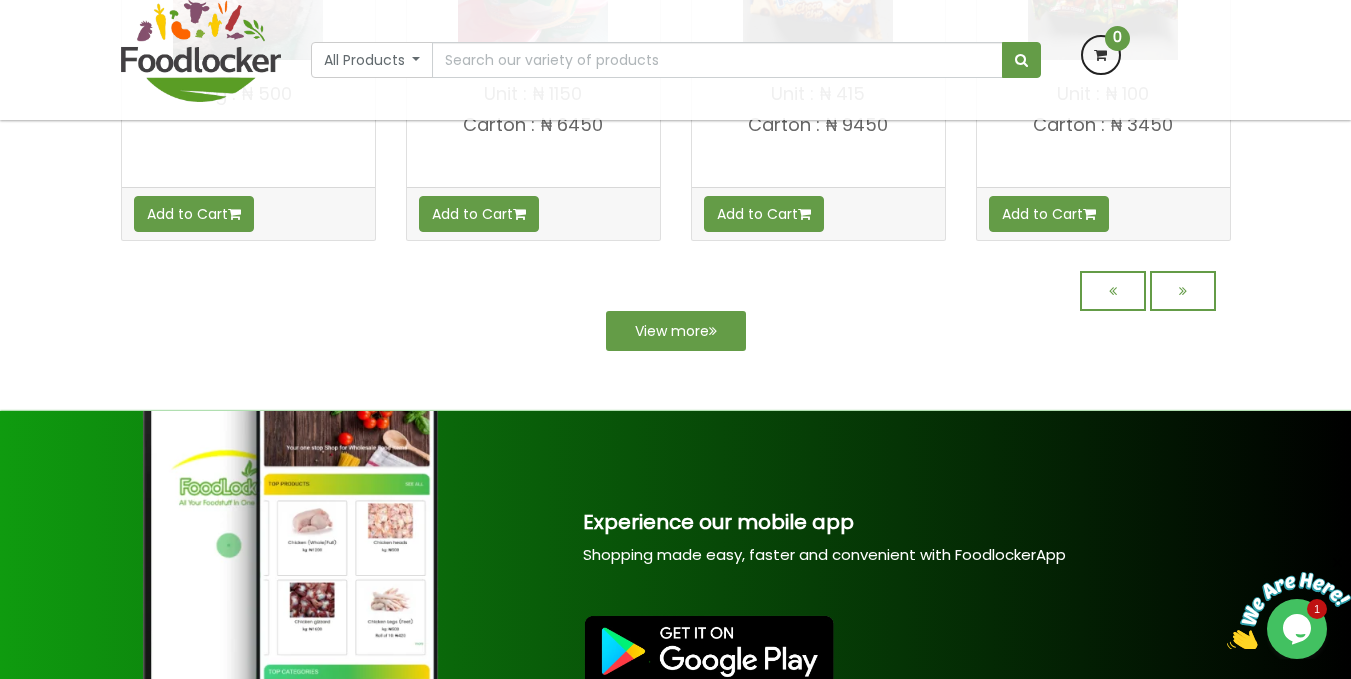 scroll, scrollTop: 1942, scrollLeft: 0, axis: vertical 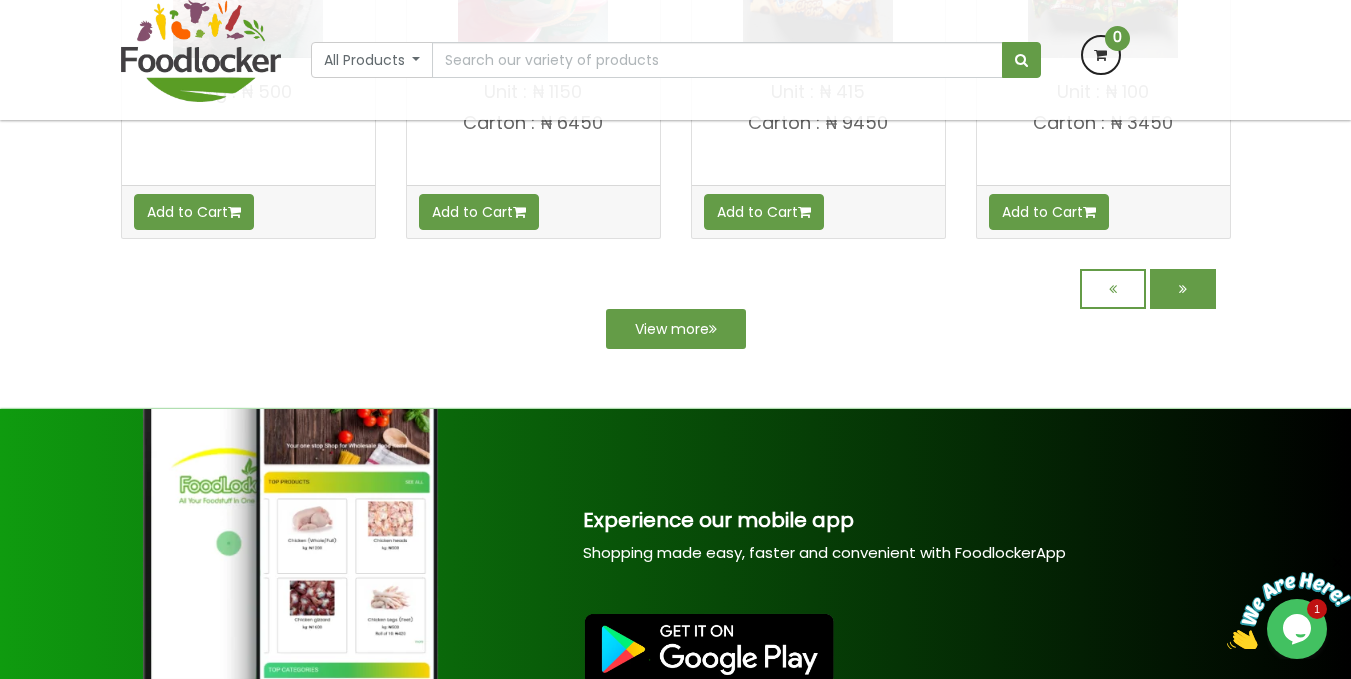 click at bounding box center (1183, 289) 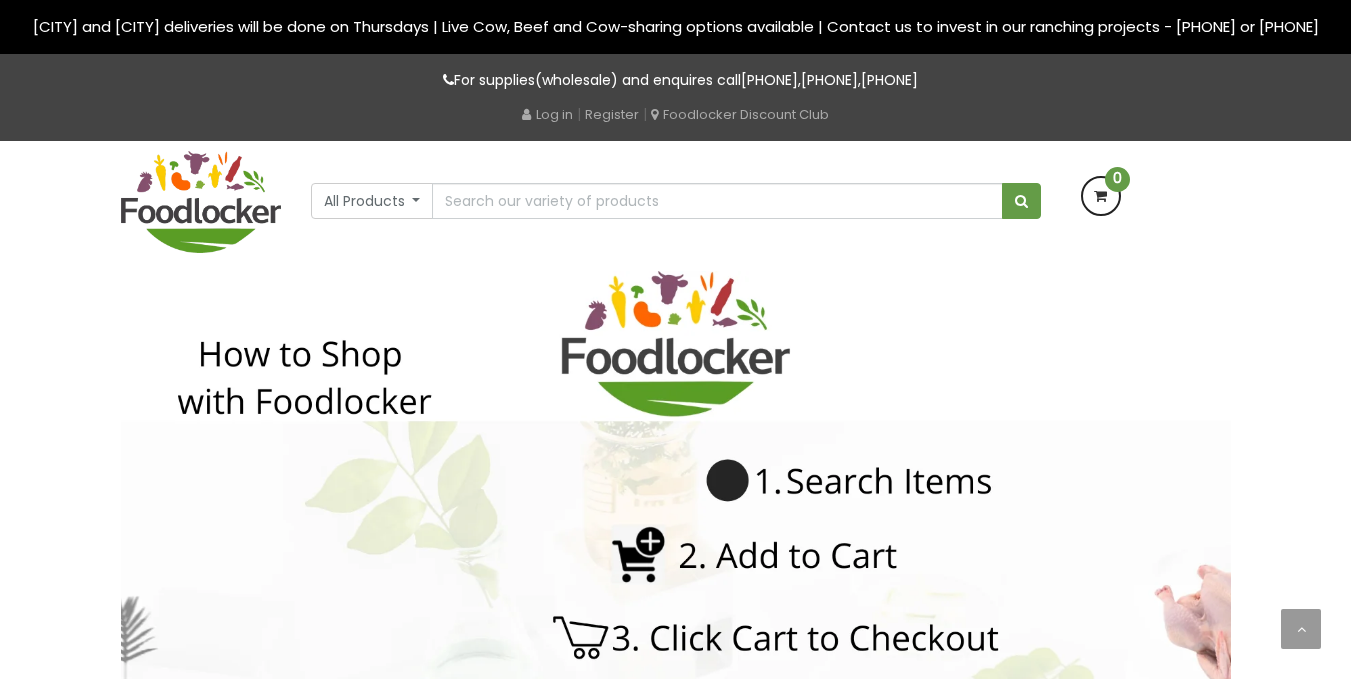 scroll, scrollTop: 0, scrollLeft: 0, axis: both 